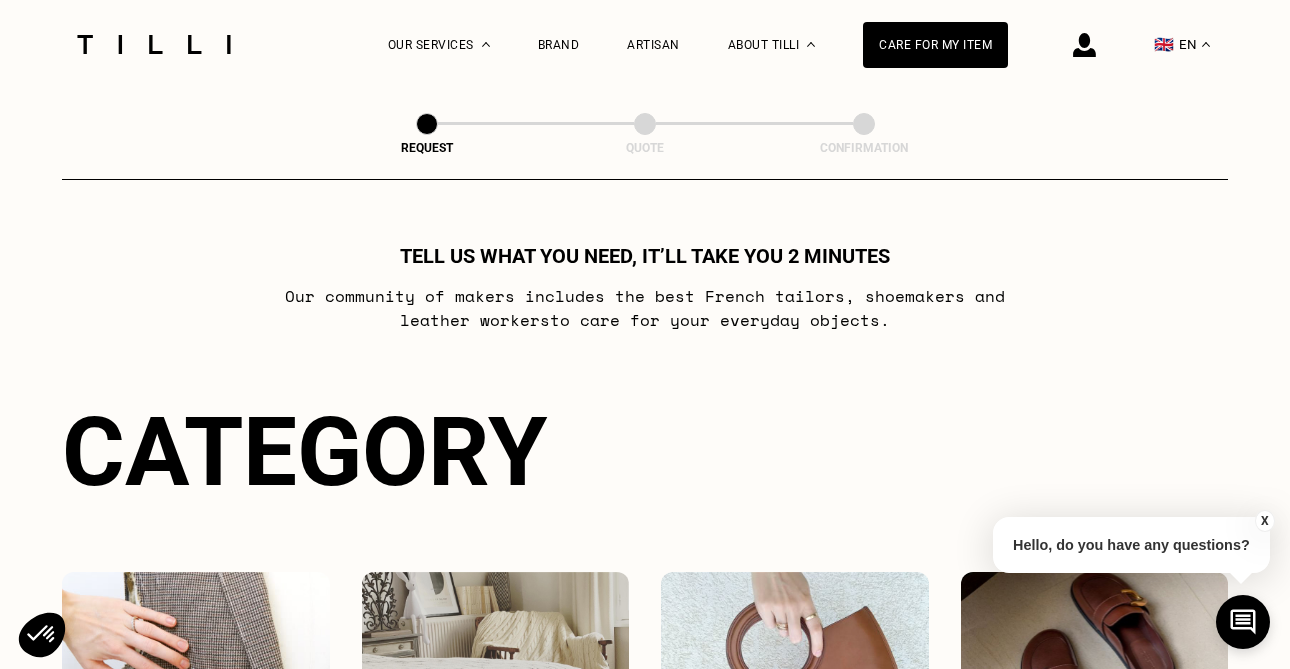 scroll, scrollTop: 0, scrollLeft: 0, axis: both 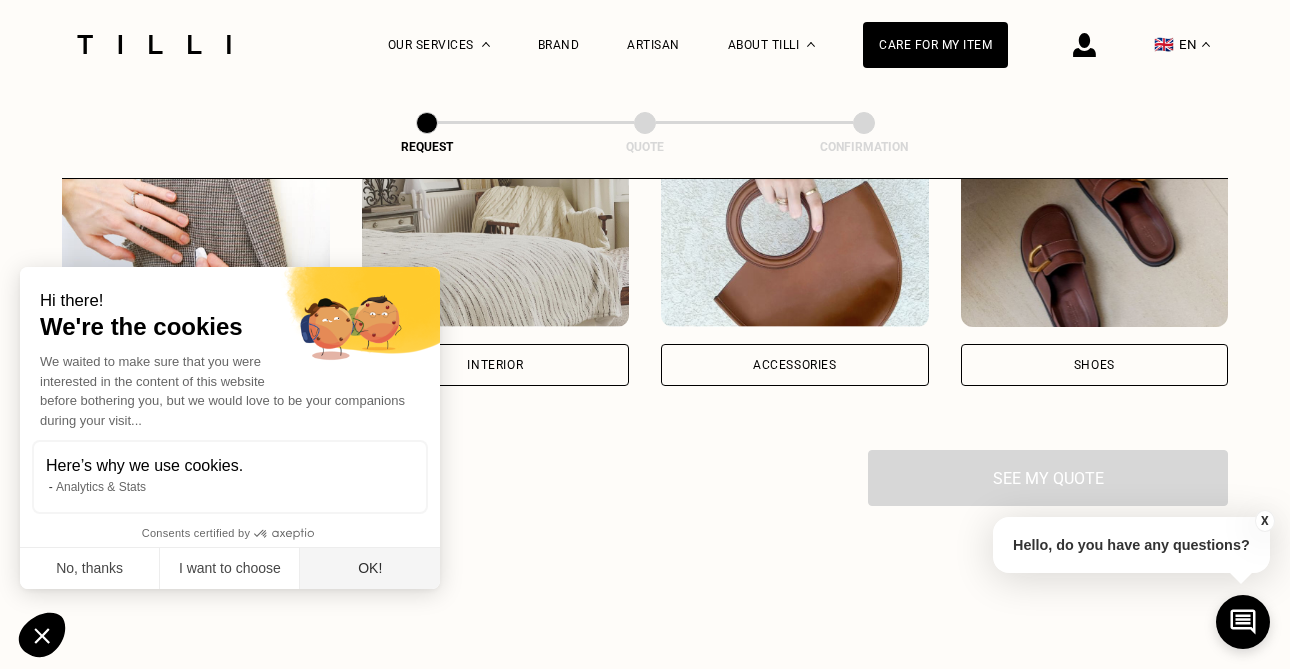 click on "OK!" at bounding box center [370, 569] 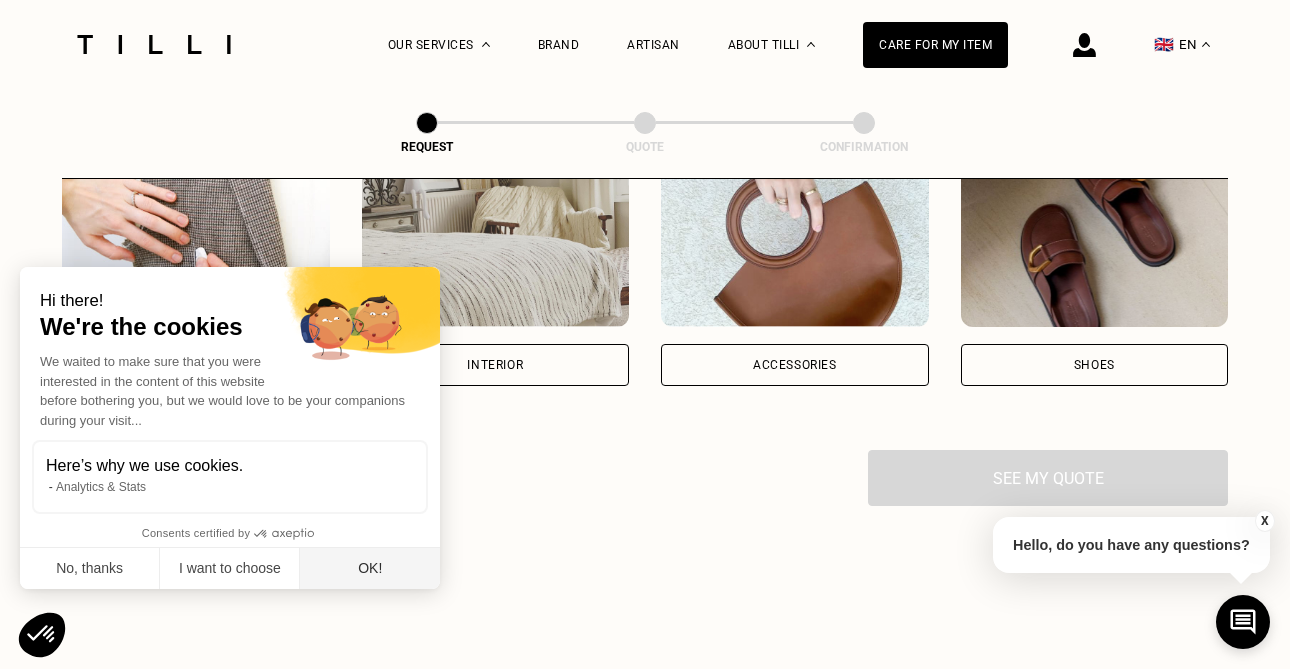scroll, scrollTop: 0, scrollLeft: 0, axis: both 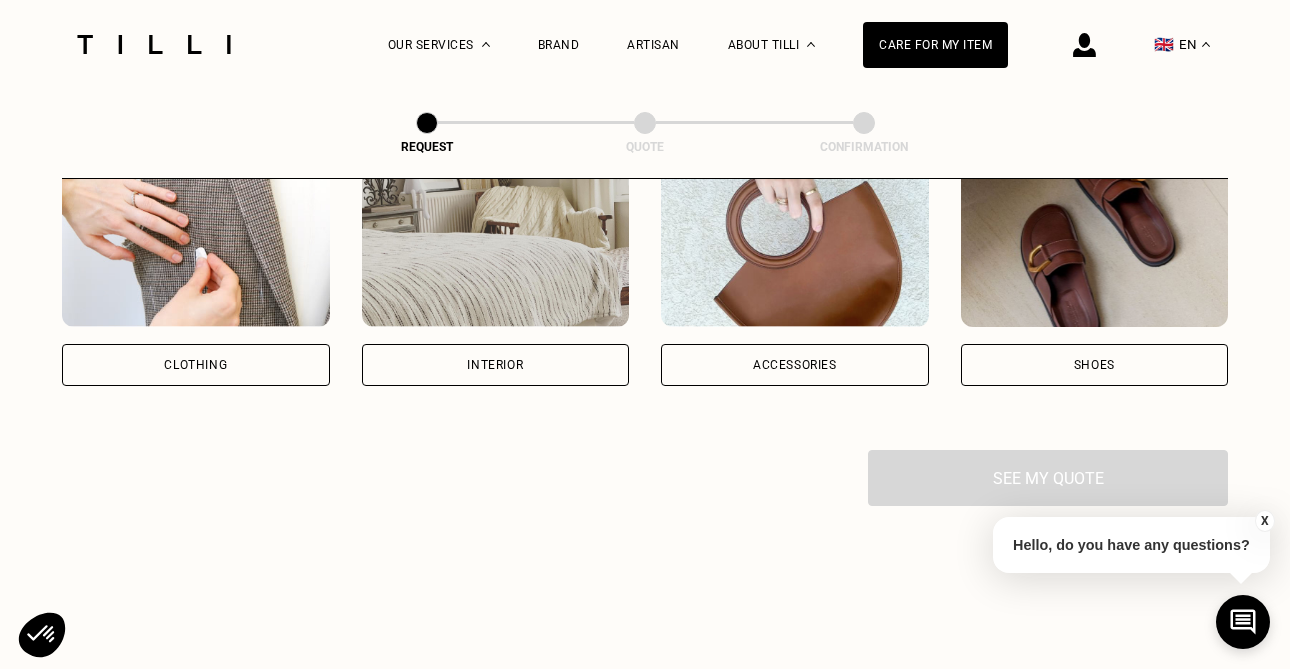 click at bounding box center (196, 237) 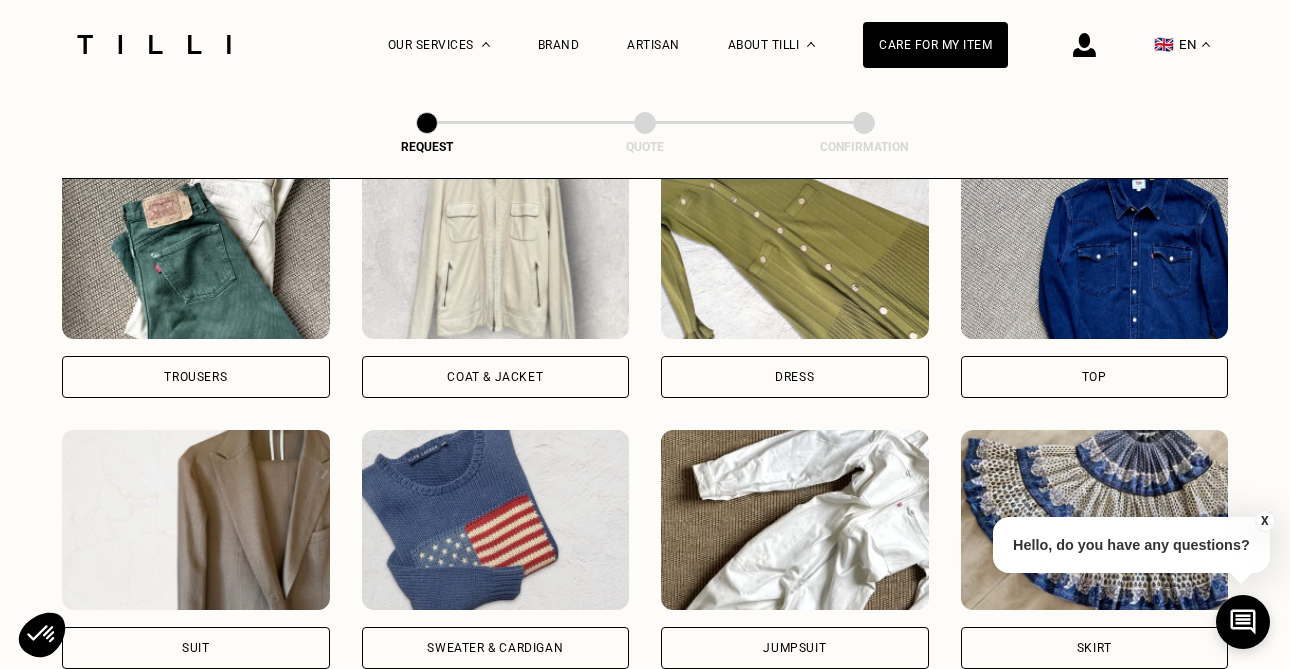click at bounding box center [496, 520] 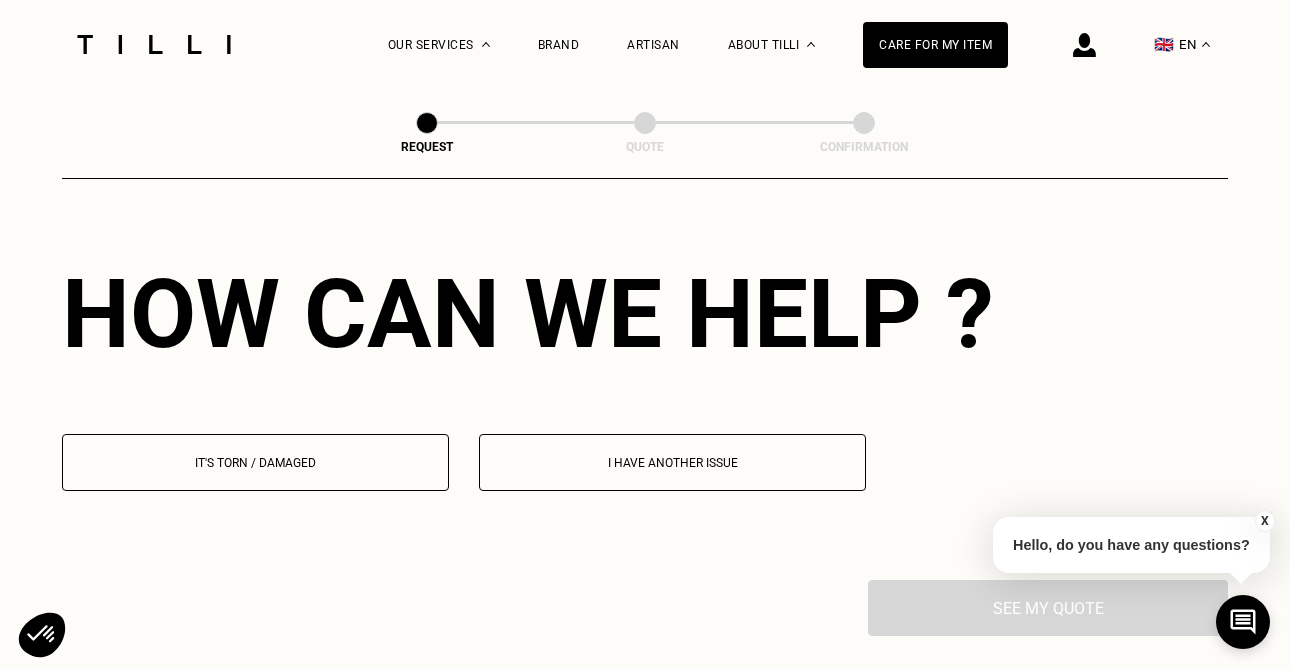 click on "It's torn / damaged" at bounding box center [255, 463] 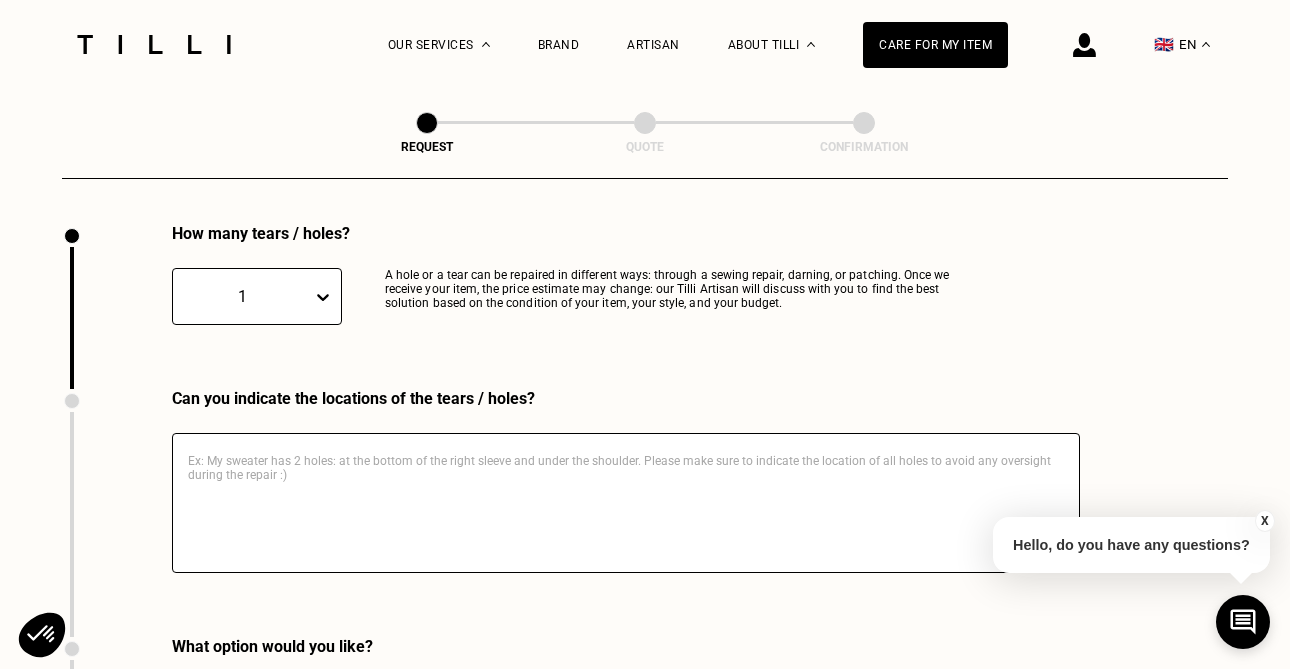 scroll, scrollTop: 2126, scrollLeft: 0, axis: vertical 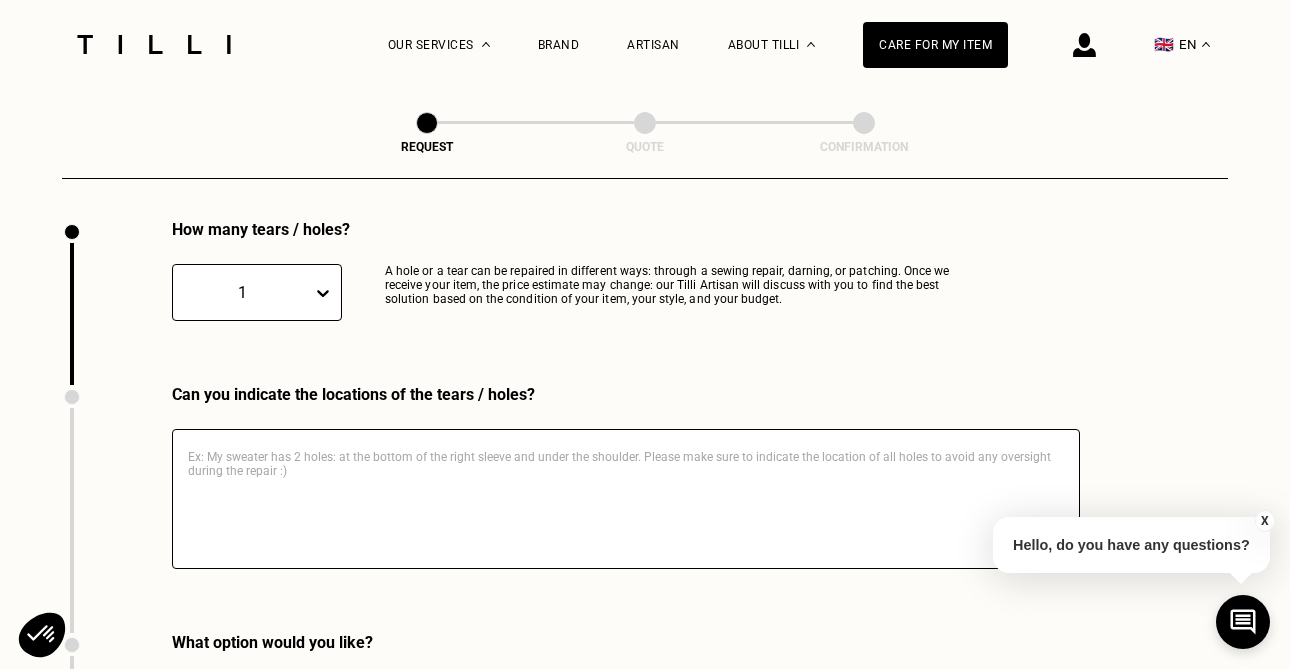 click at bounding box center [626, 499] 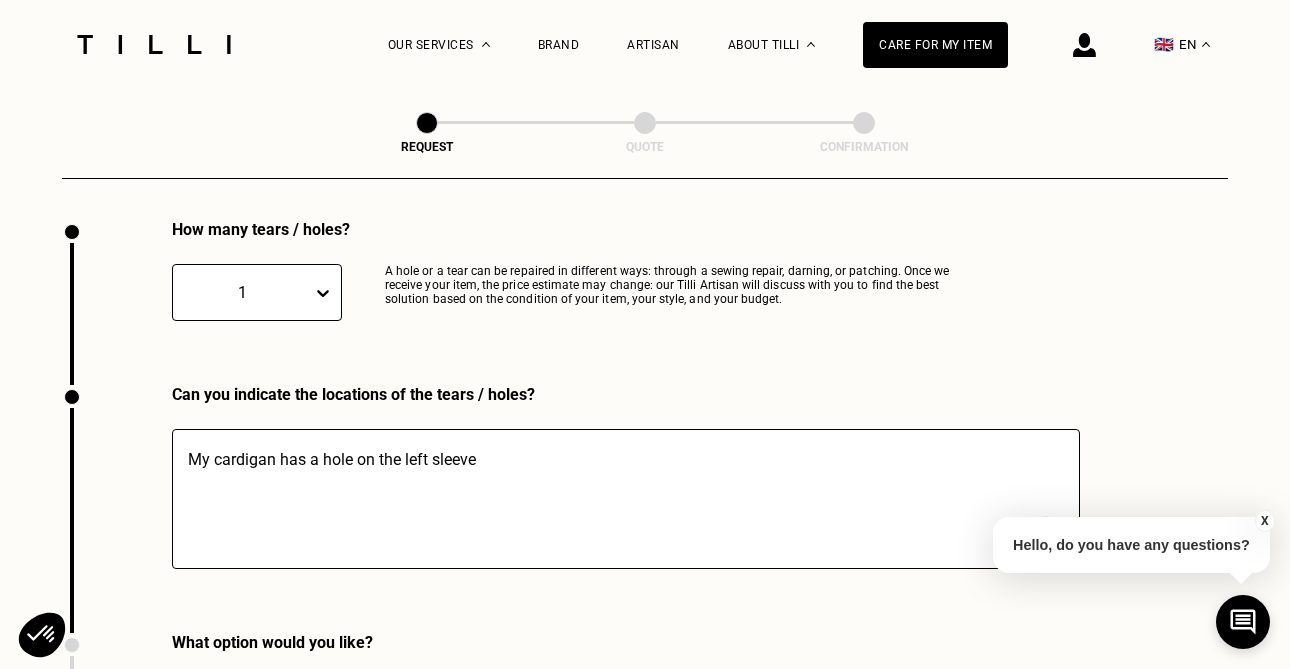 click on "How many tears / holes? 1 A hole or a tear can be repaired in different ways: through a sewing repair, darning, or patching. Once we receive your item, the price estimate may change: our Tilli Artisan will discuss with you to find the best solution based on the condition of your item, your style, and your budget." at bounding box center (506, 302) 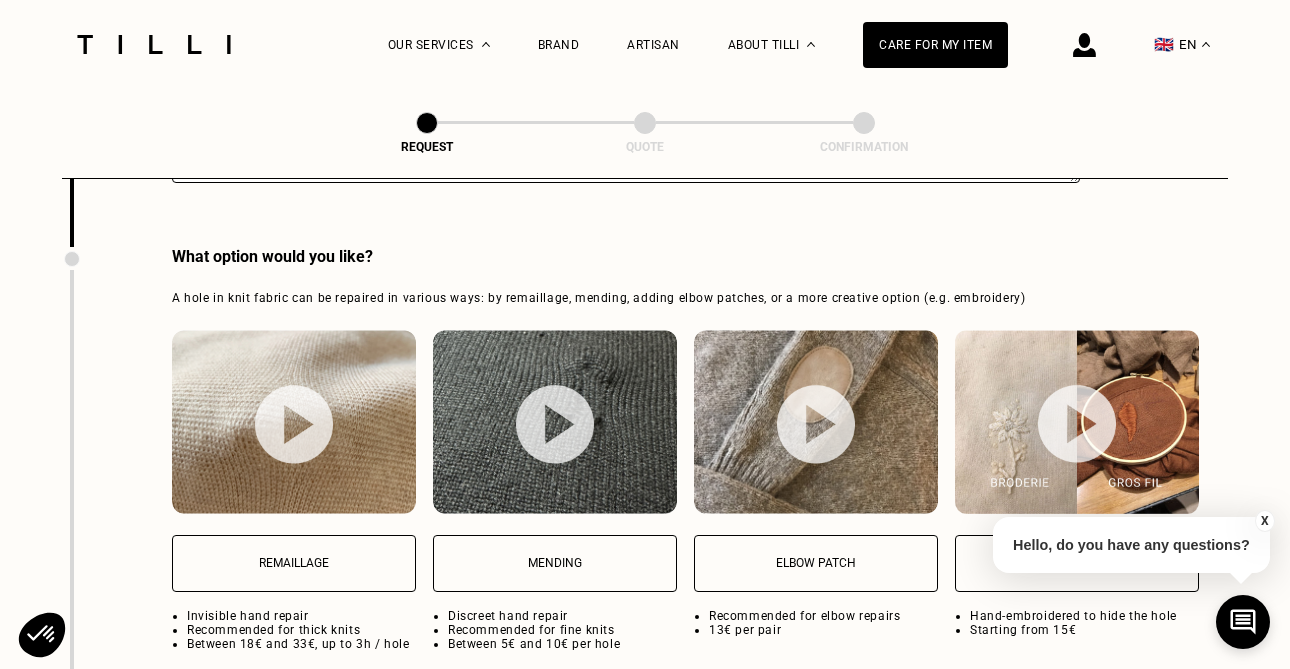 click on "Remaillage" at bounding box center [294, 563] 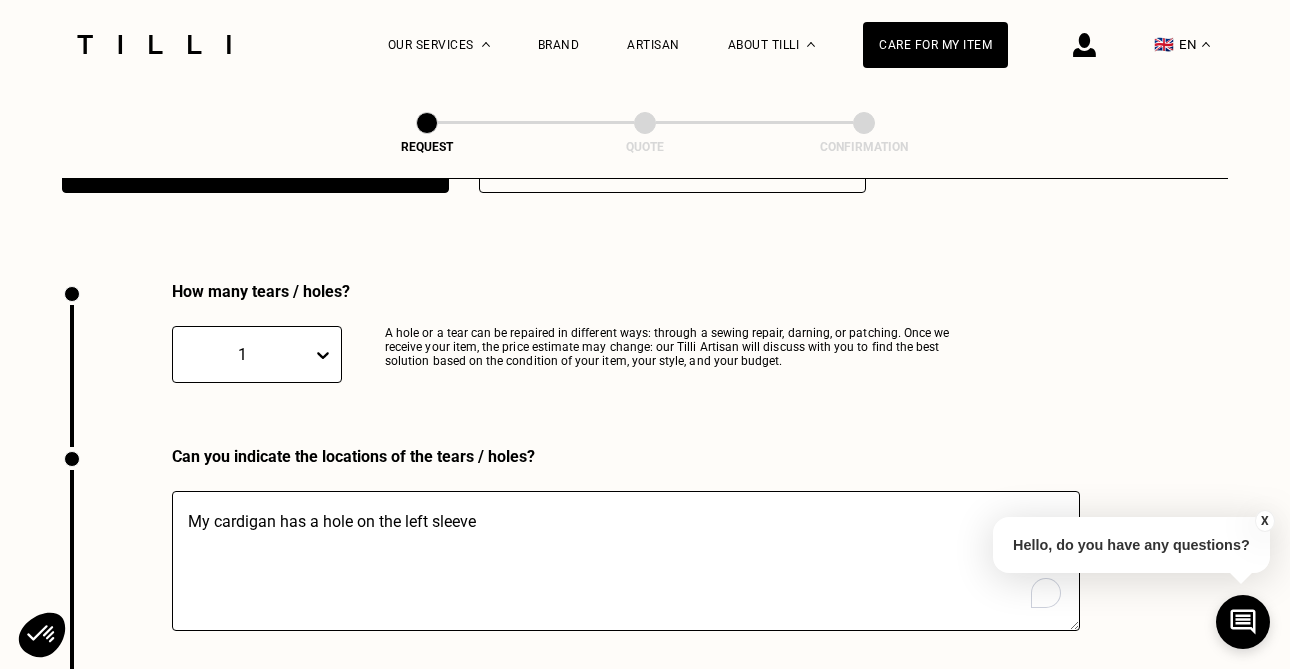 scroll, scrollTop: 2006, scrollLeft: 0, axis: vertical 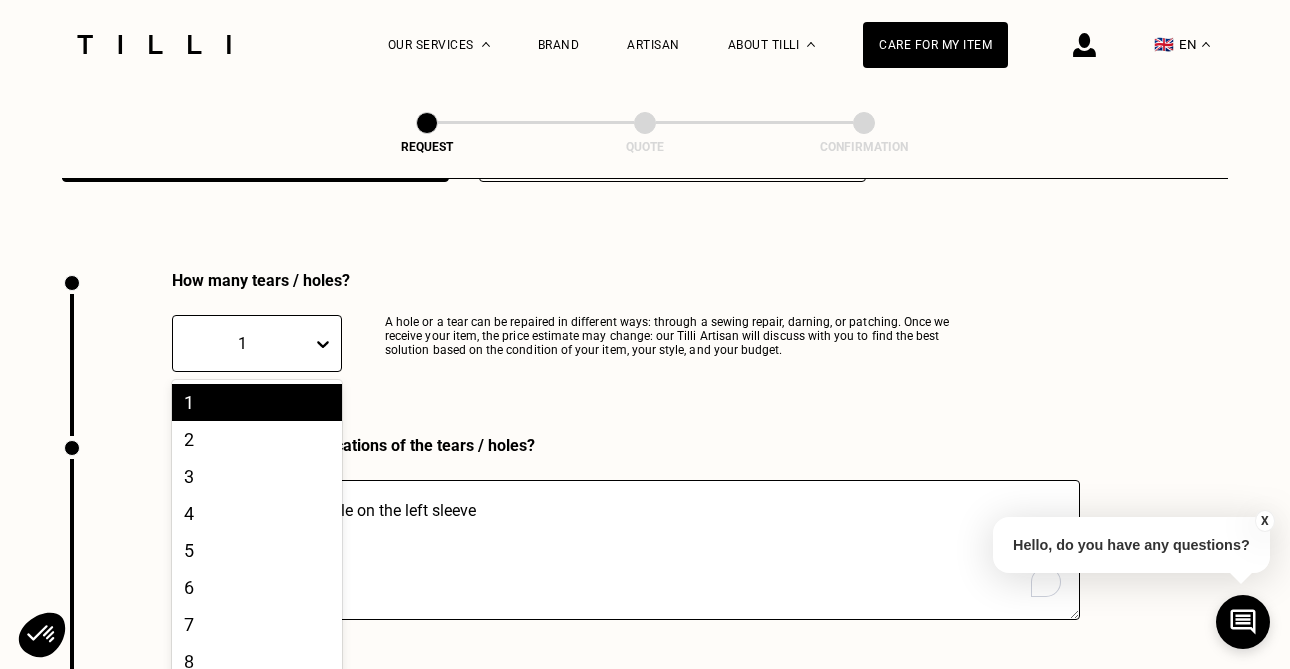 click on "1, 1 of 10. 10 results available. Use Up and Down to choose options, press Enter to select the currently focused option, press Escape to exit the menu, press Tab to select the option and exit the menu. 1 1 2 3 4 5 6 7 8 9 10" at bounding box center (257, 343) 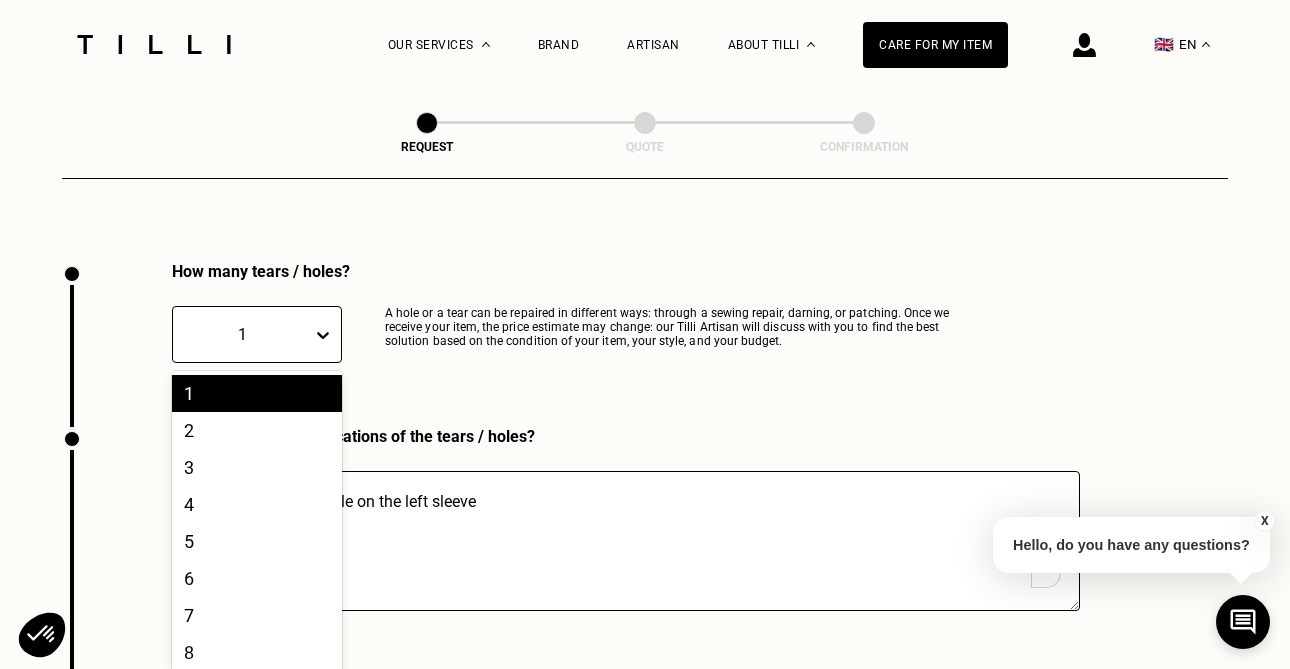 scroll, scrollTop: 2095, scrollLeft: 0, axis: vertical 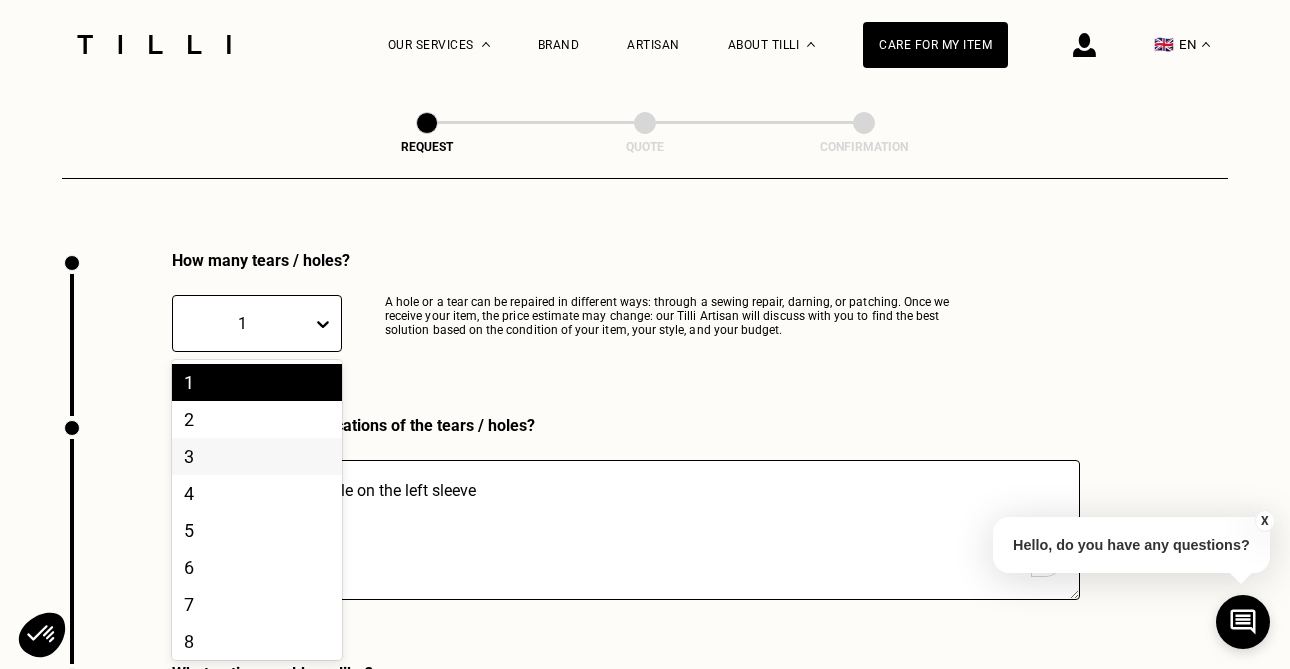 click on "3" at bounding box center [257, 456] 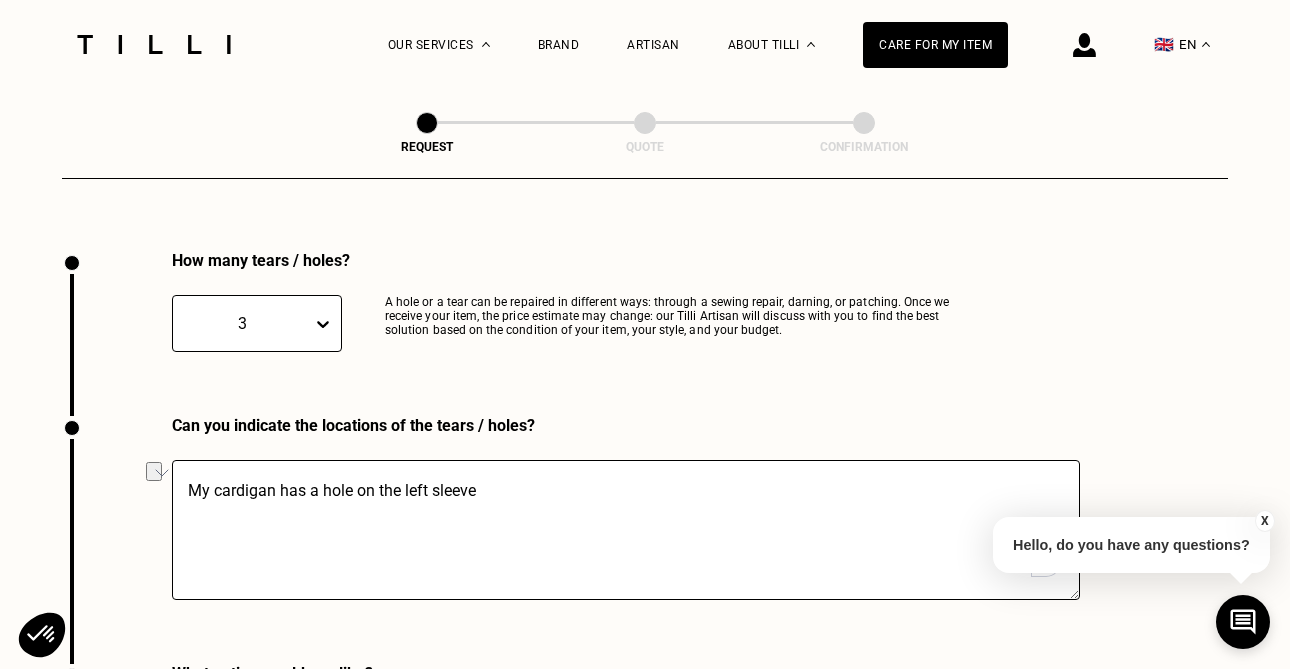 drag, startPoint x: 482, startPoint y: 487, endPoint x: 229, endPoint y: 485, distance: 253.0079 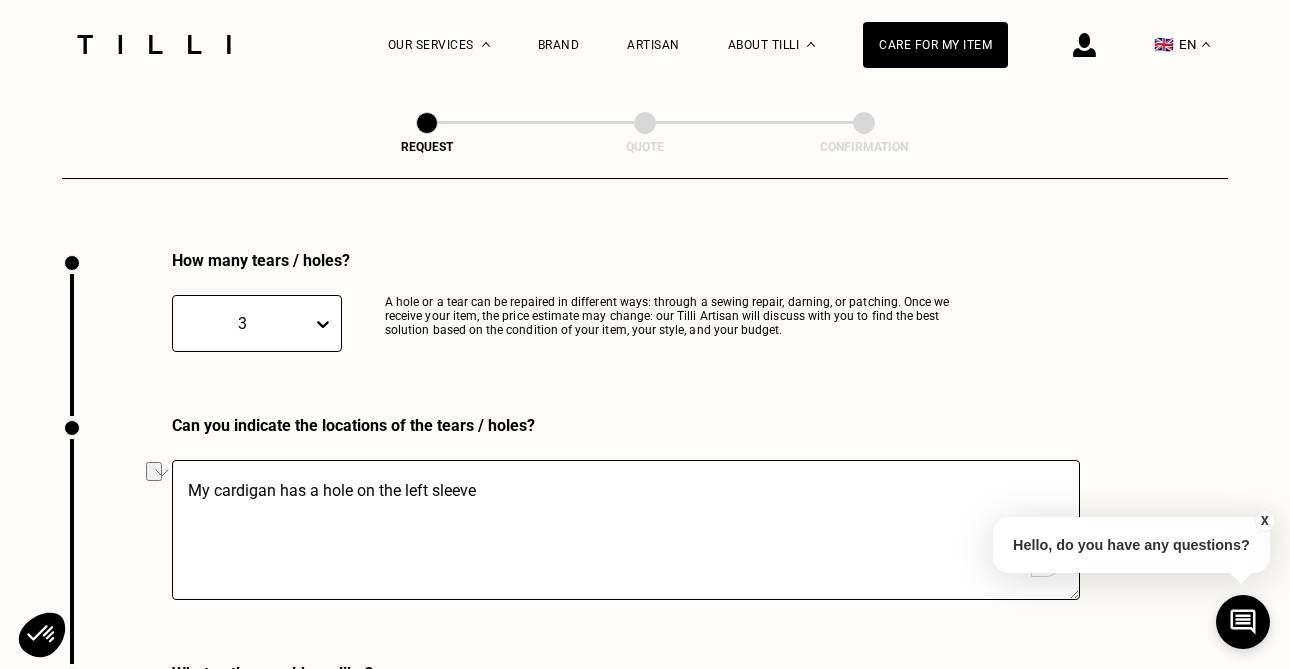 drag, startPoint x: 480, startPoint y: 489, endPoint x: 188, endPoint y: 493, distance: 292.0274 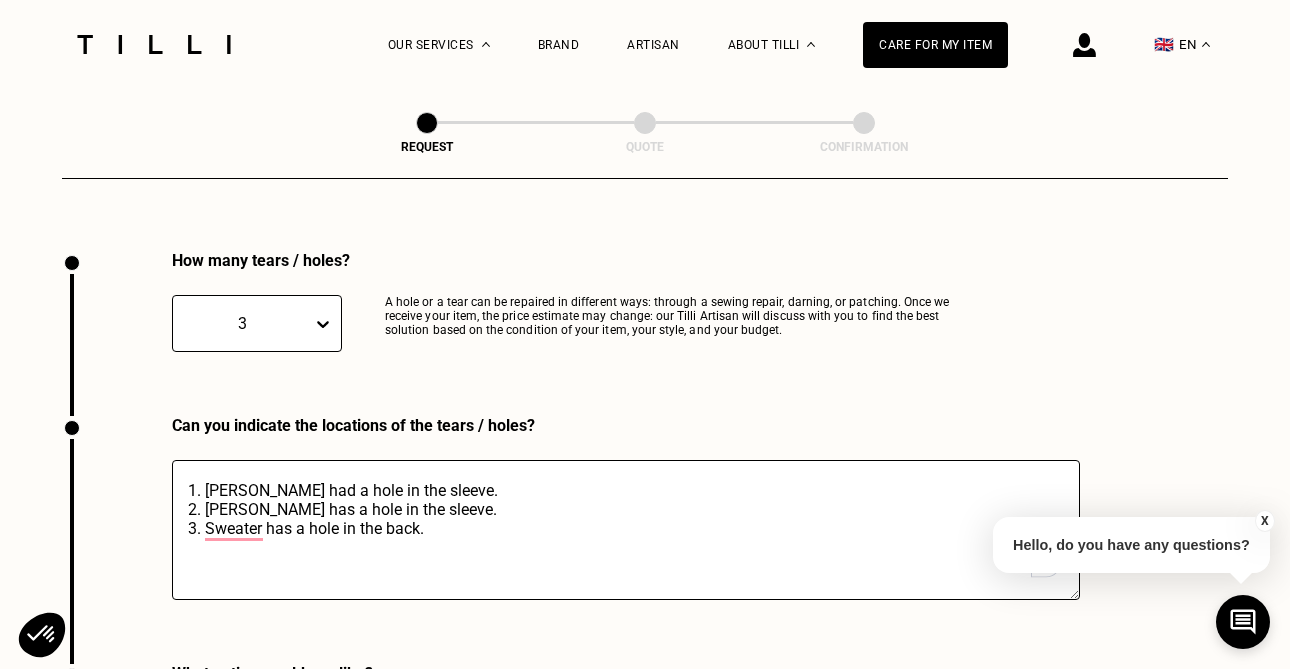 type on "1. [PERSON_NAME] had a hole in the sleeve.
2. [PERSON_NAME] has a hole in the sleeve.
3. Sweater has a hole in the back." 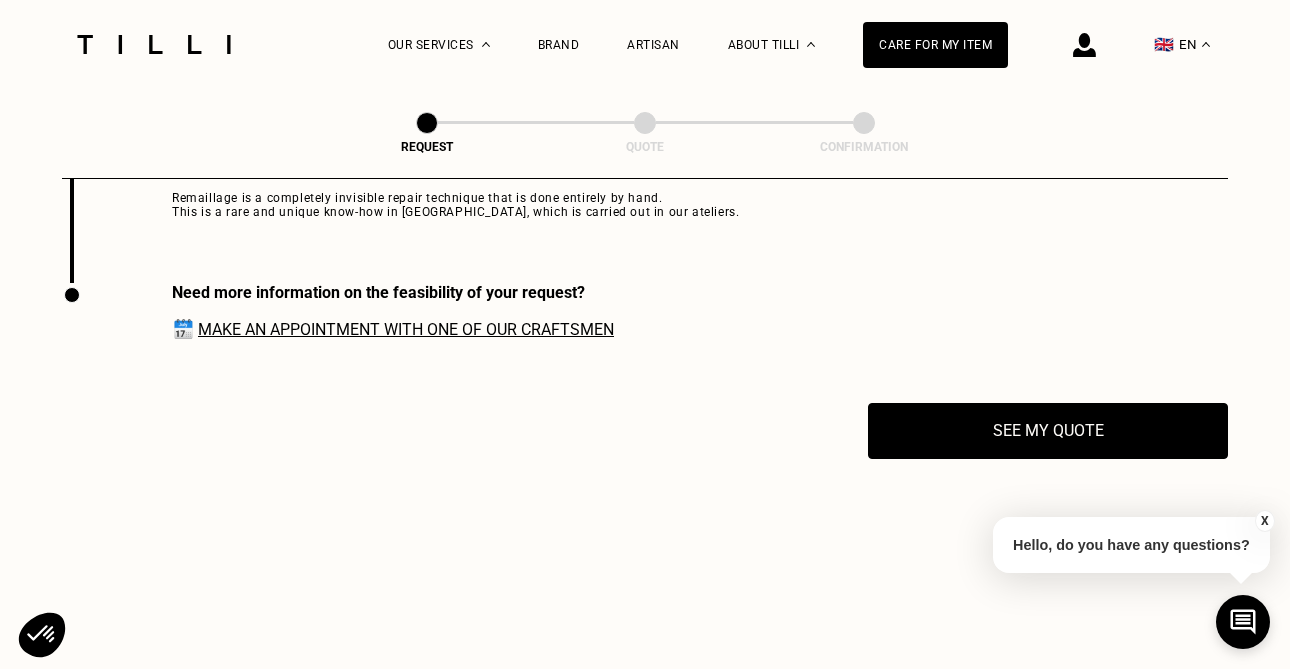 scroll, scrollTop: 3098, scrollLeft: 0, axis: vertical 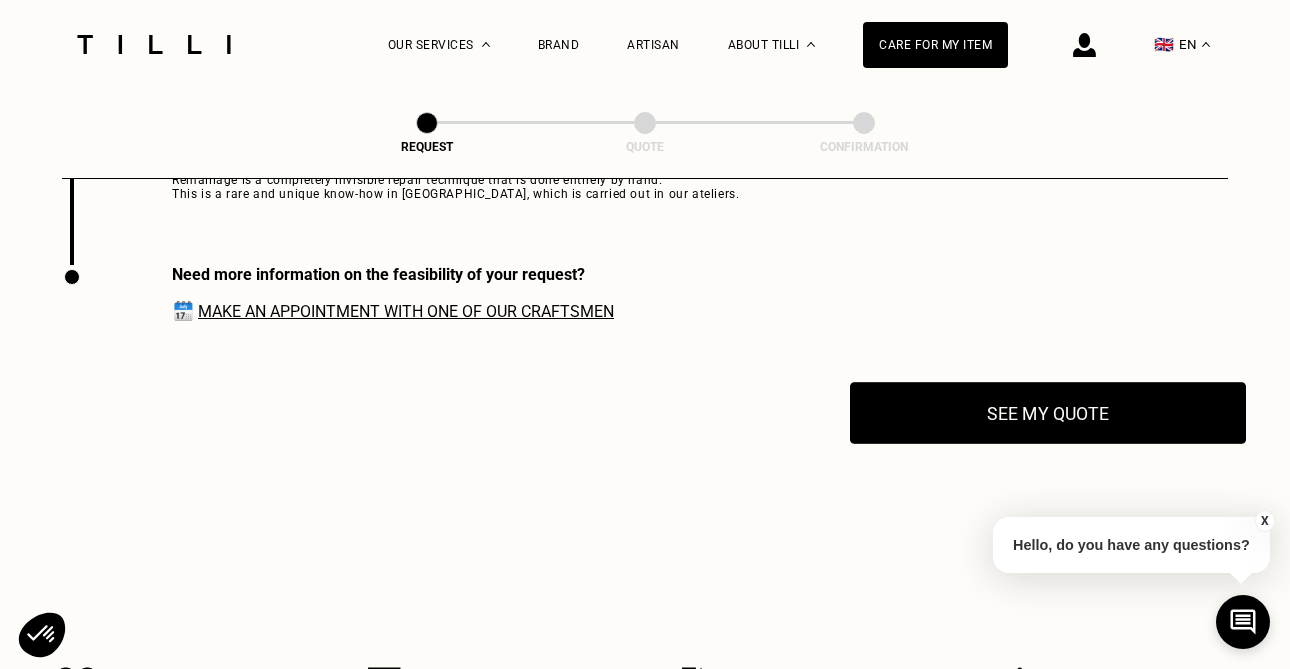 click on "See my quote" at bounding box center (1048, 413) 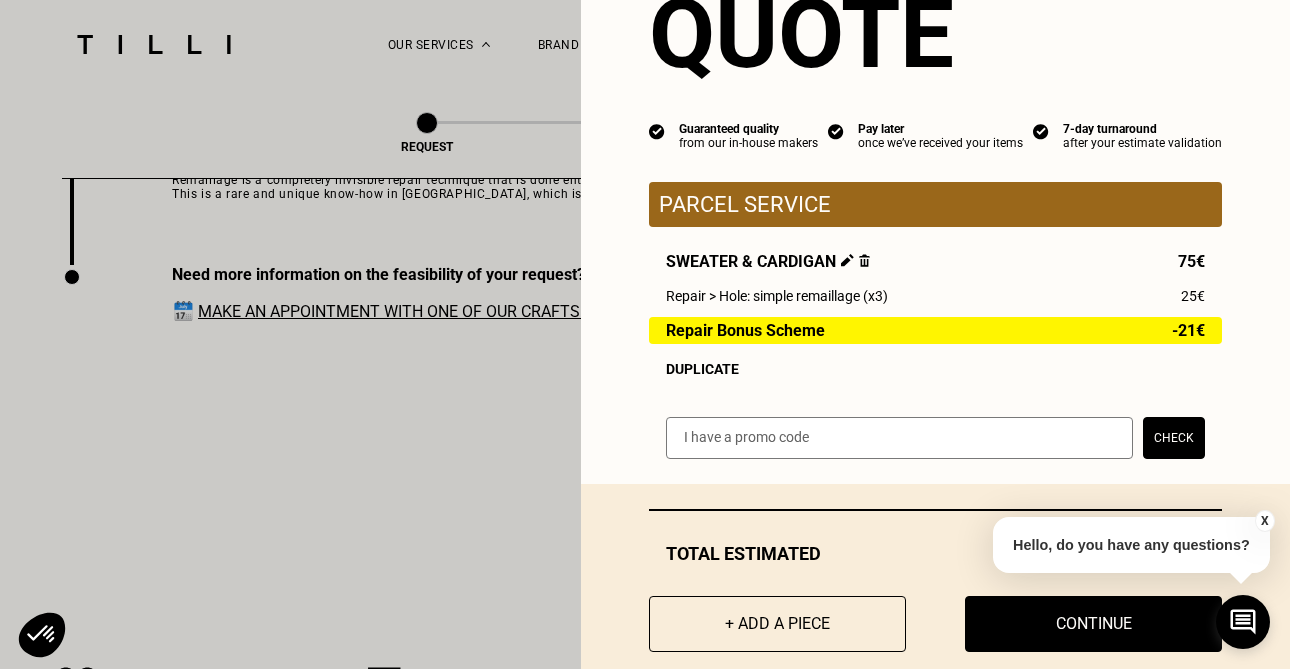 scroll, scrollTop: 120, scrollLeft: 0, axis: vertical 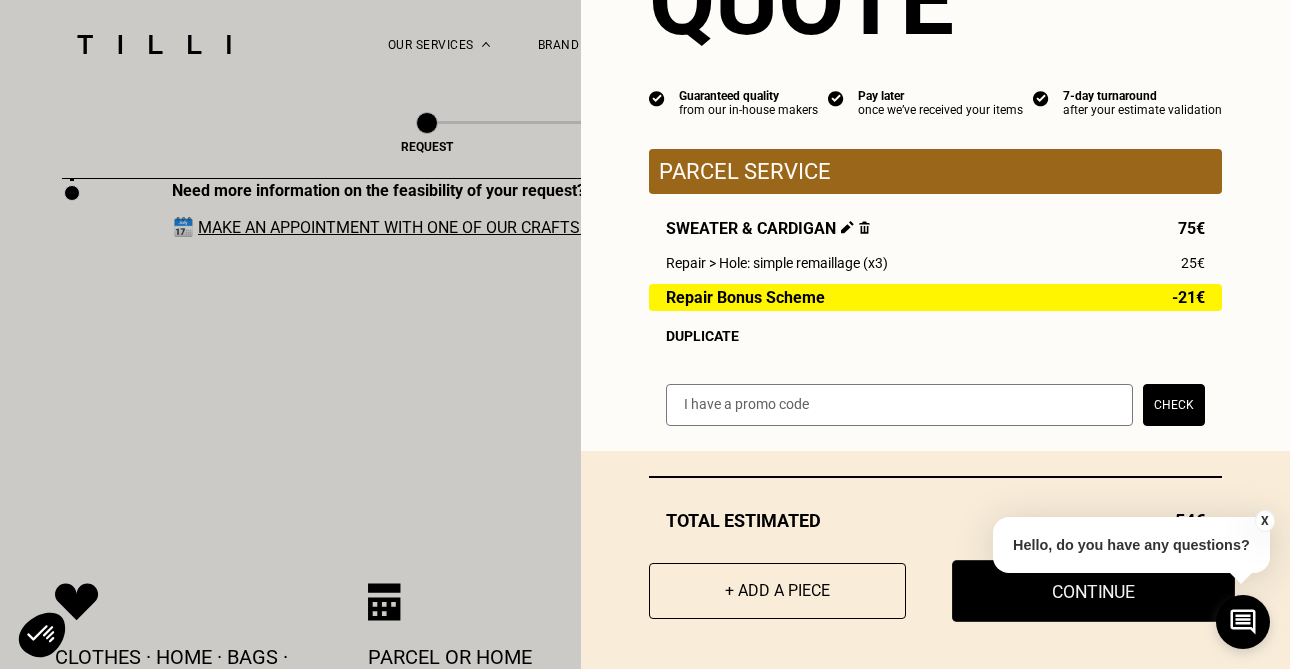 click on "Continue" at bounding box center [1093, 591] 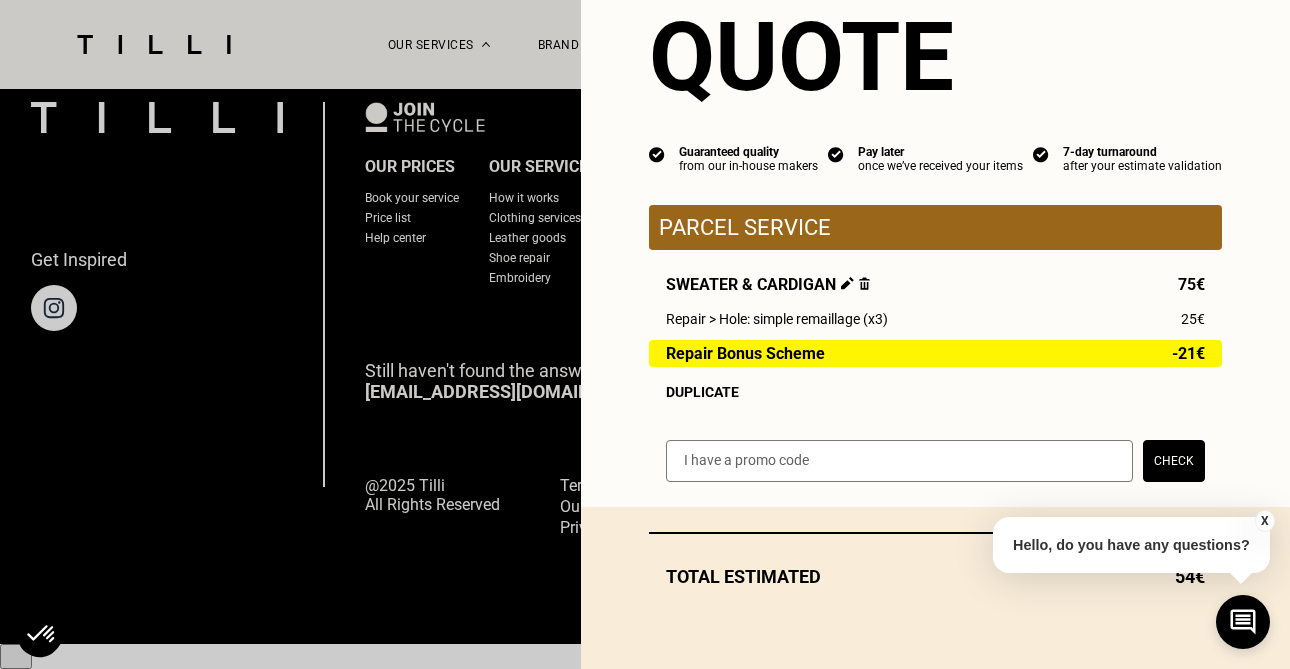 scroll, scrollTop: 1352, scrollLeft: 0, axis: vertical 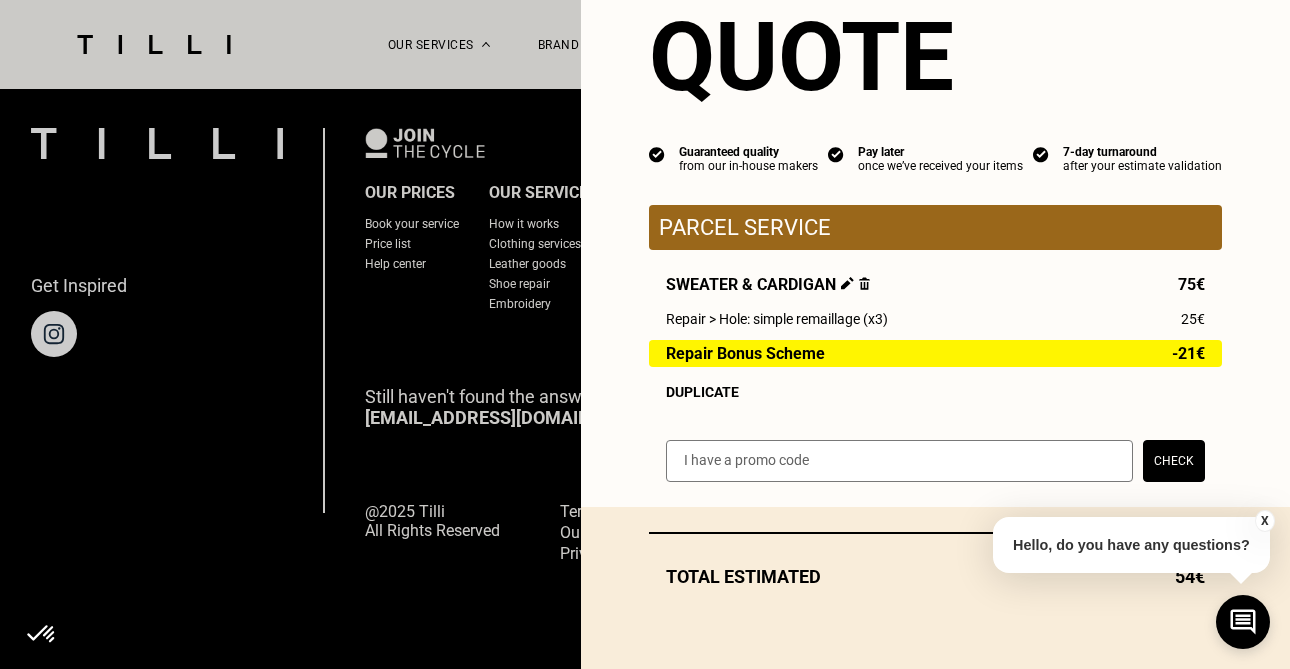 select on "FR" 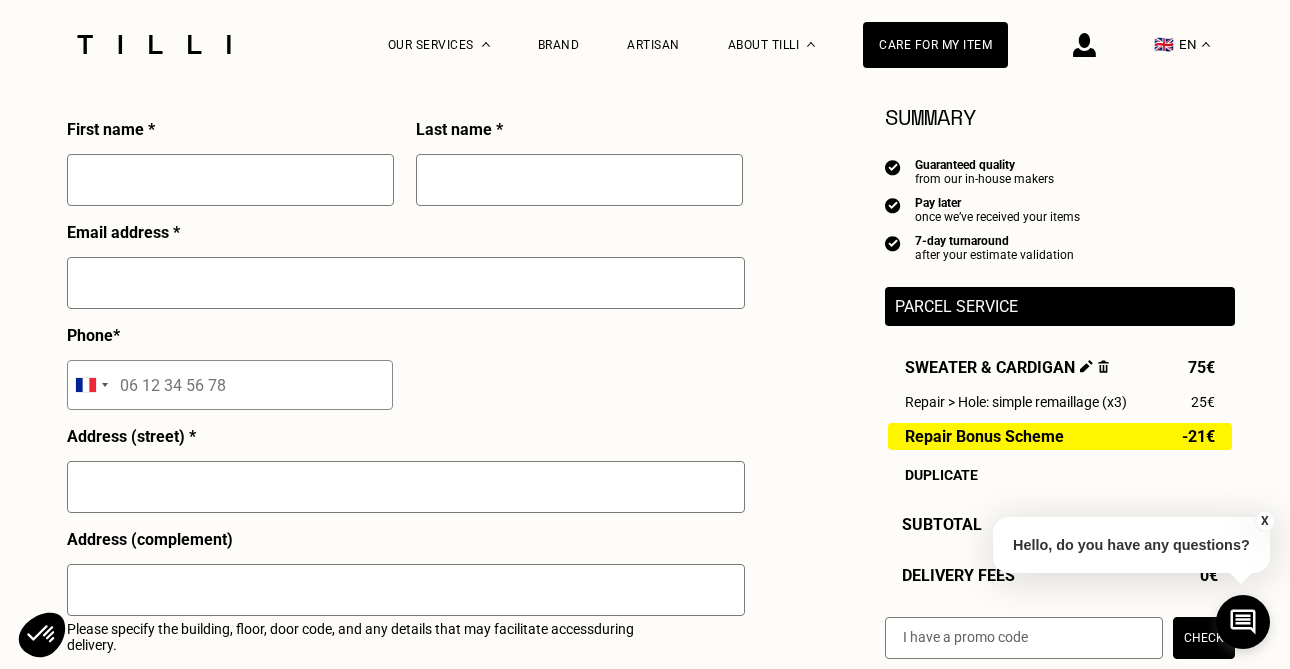 scroll, scrollTop: 552, scrollLeft: 0, axis: vertical 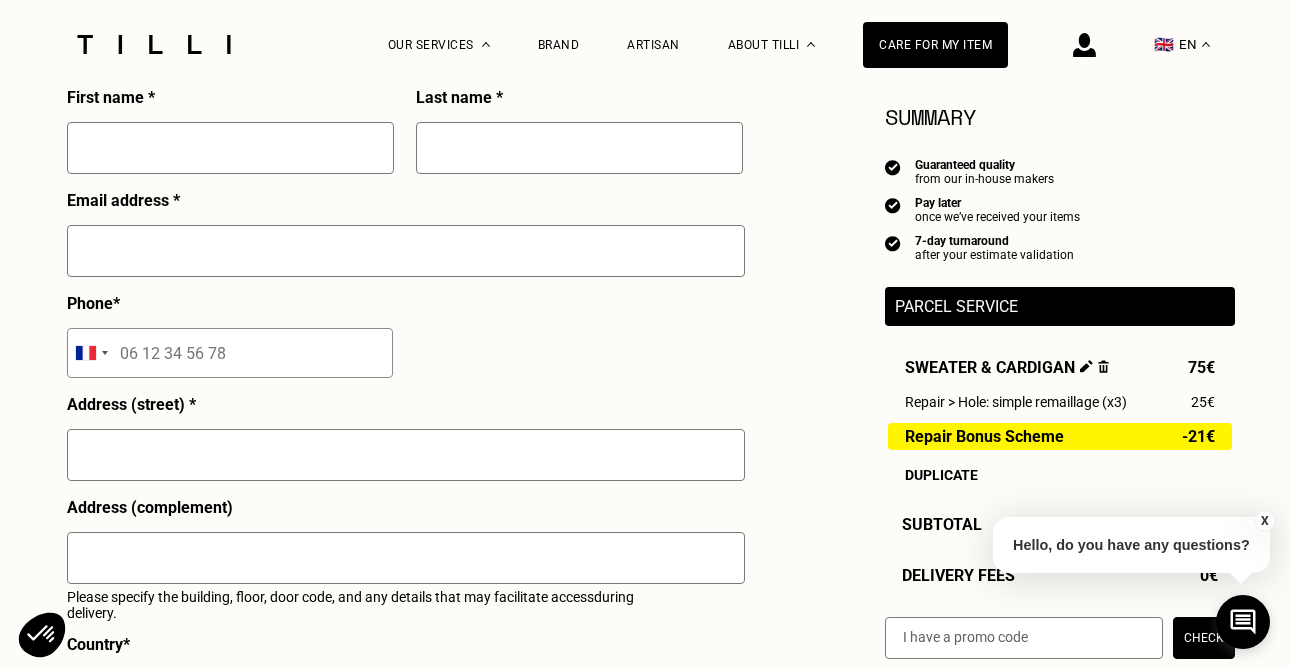 click at bounding box center (1024, 638) 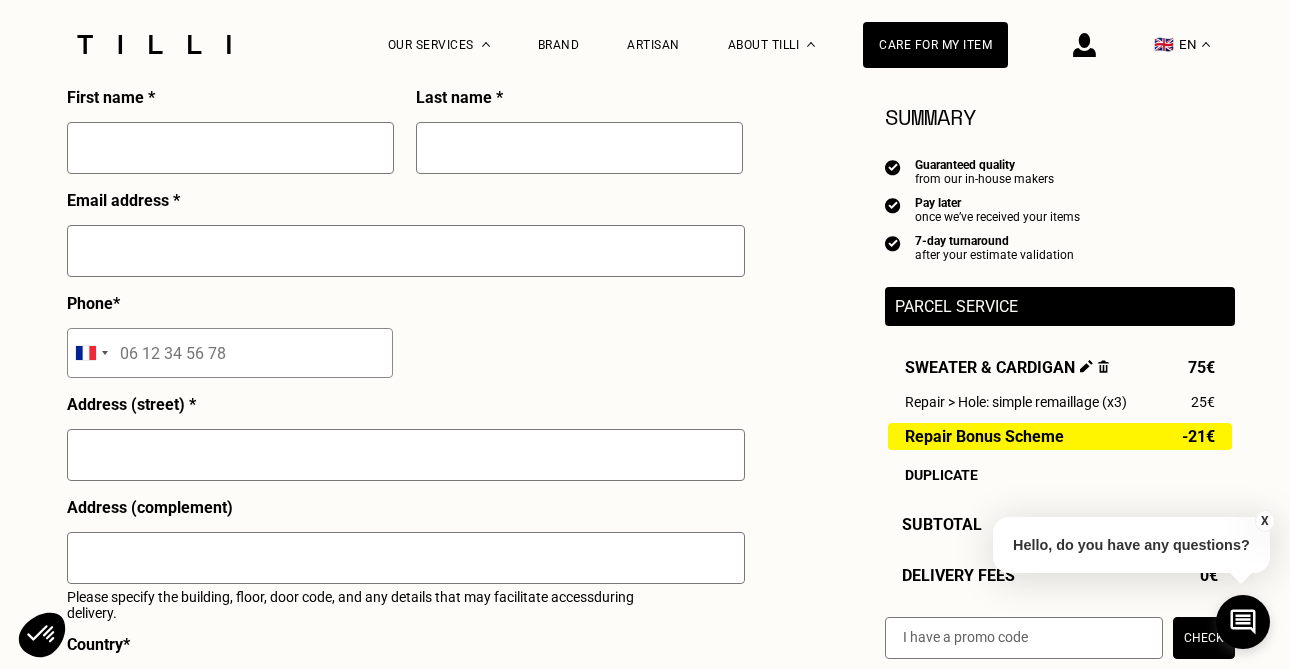 paste on "127701" 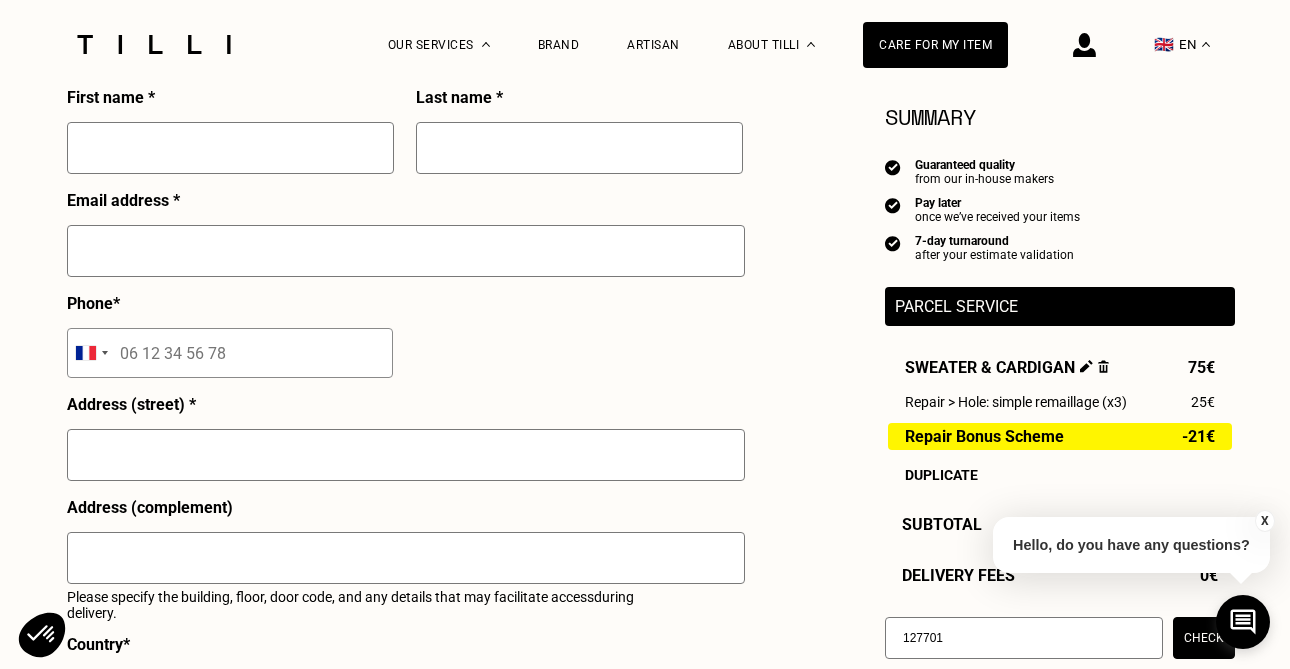 click on "127701" at bounding box center [1024, 638] 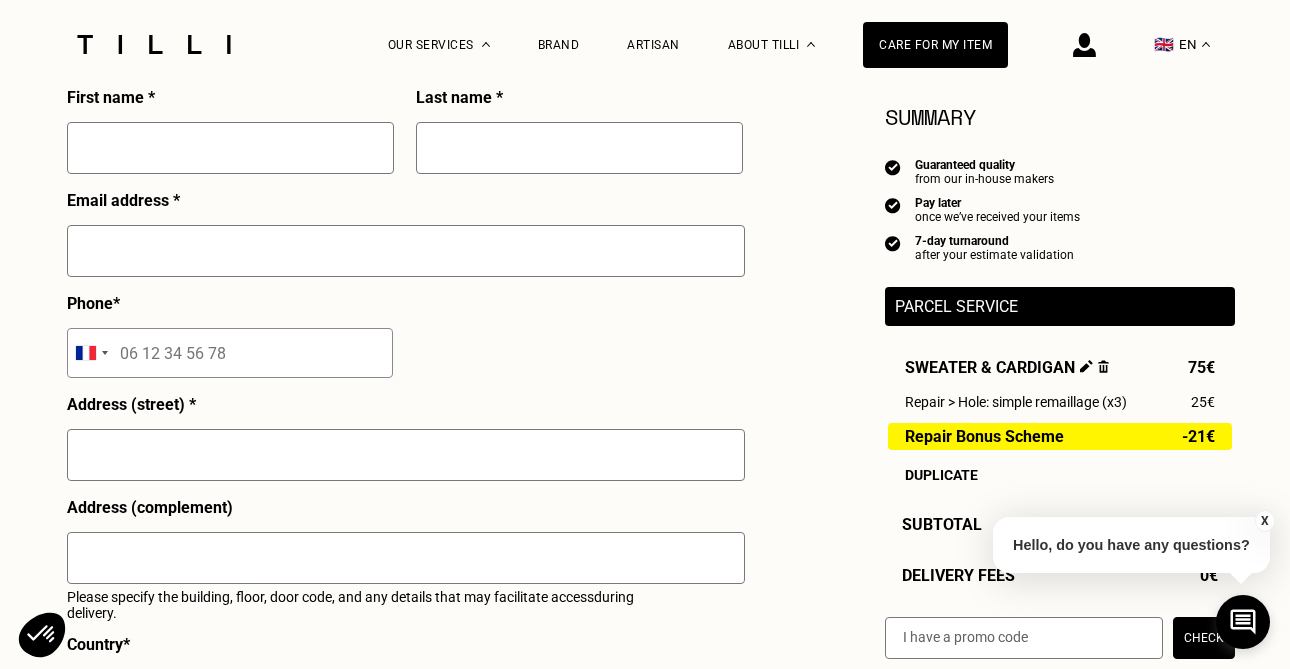 paste on "127701" 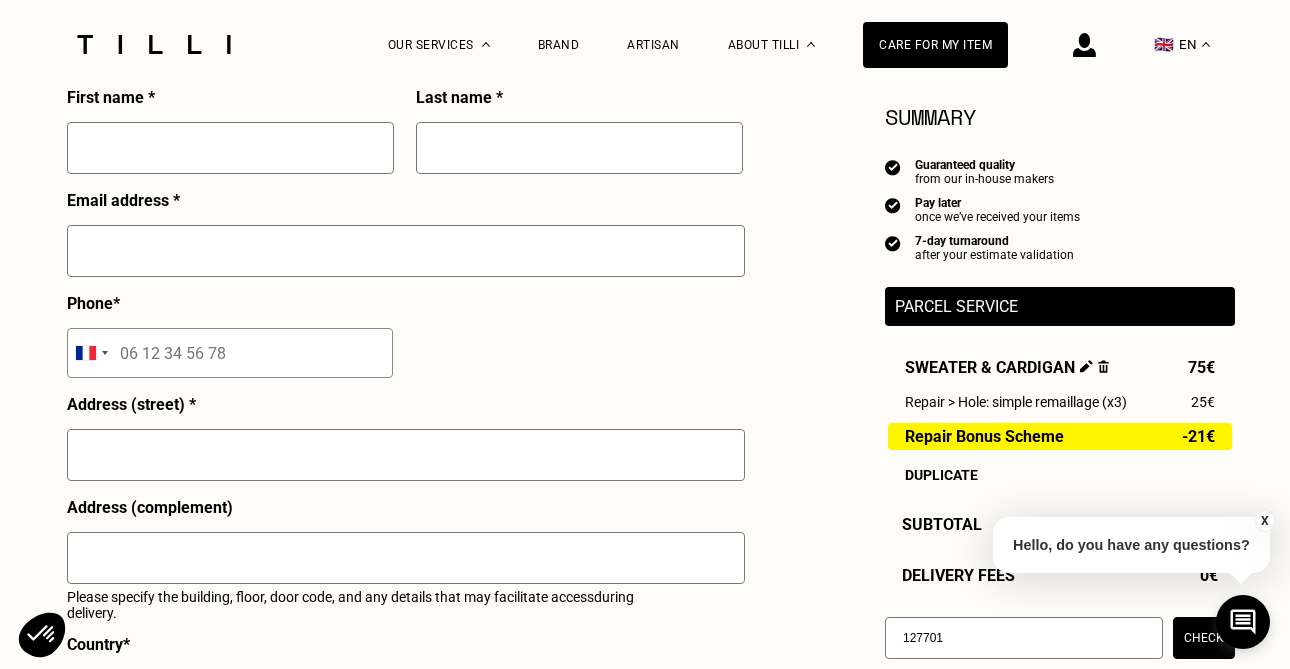 type on "127701" 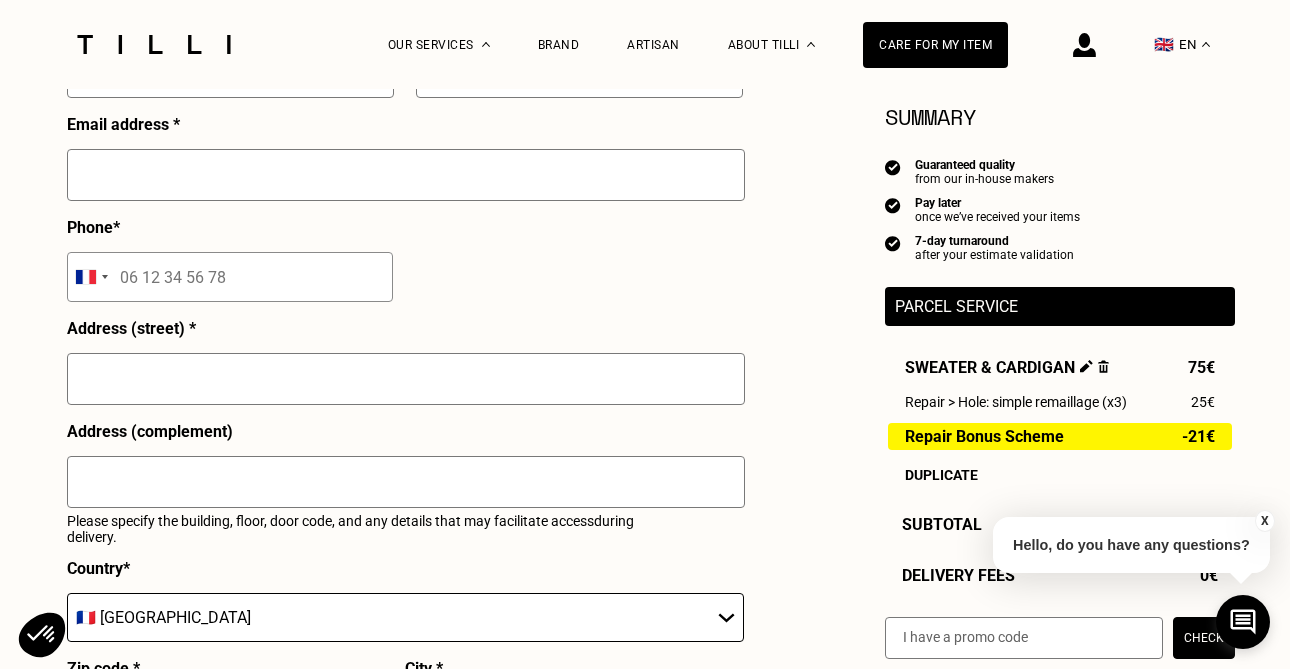 scroll, scrollTop: 654, scrollLeft: 0, axis: vertical 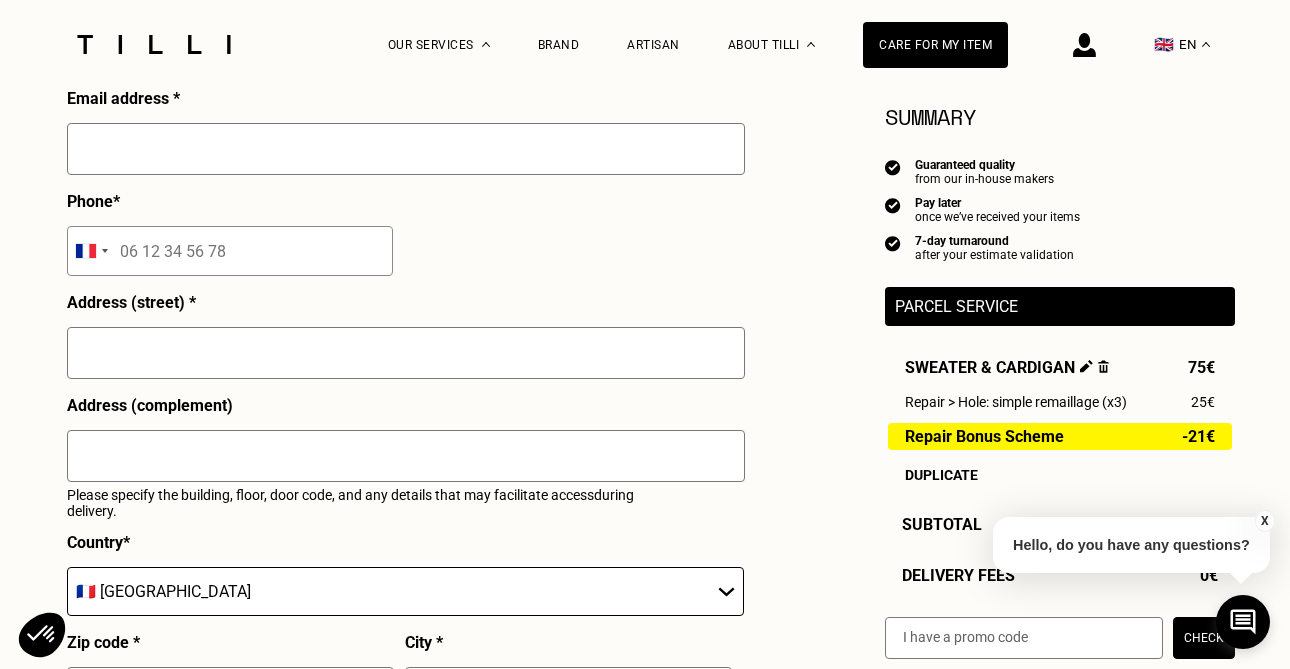 click at bounding box center (1024, 638) 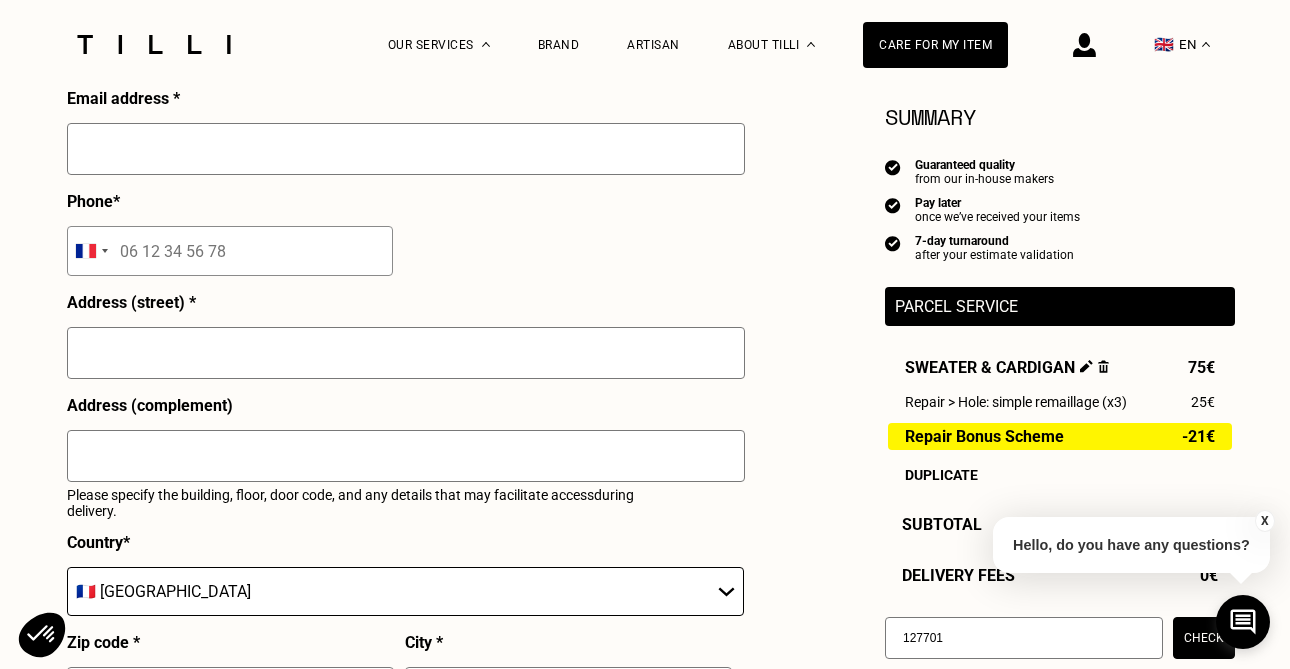 type on "127701" 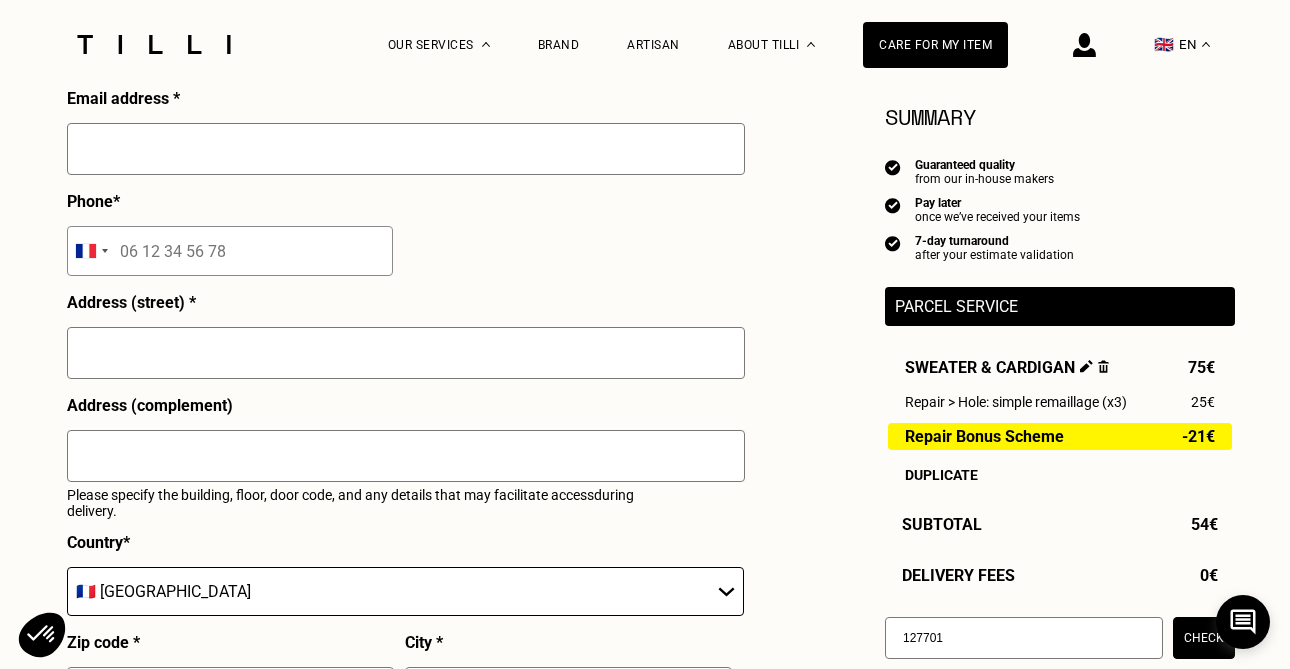 click on "Check" at bounding box center (1204, 638) 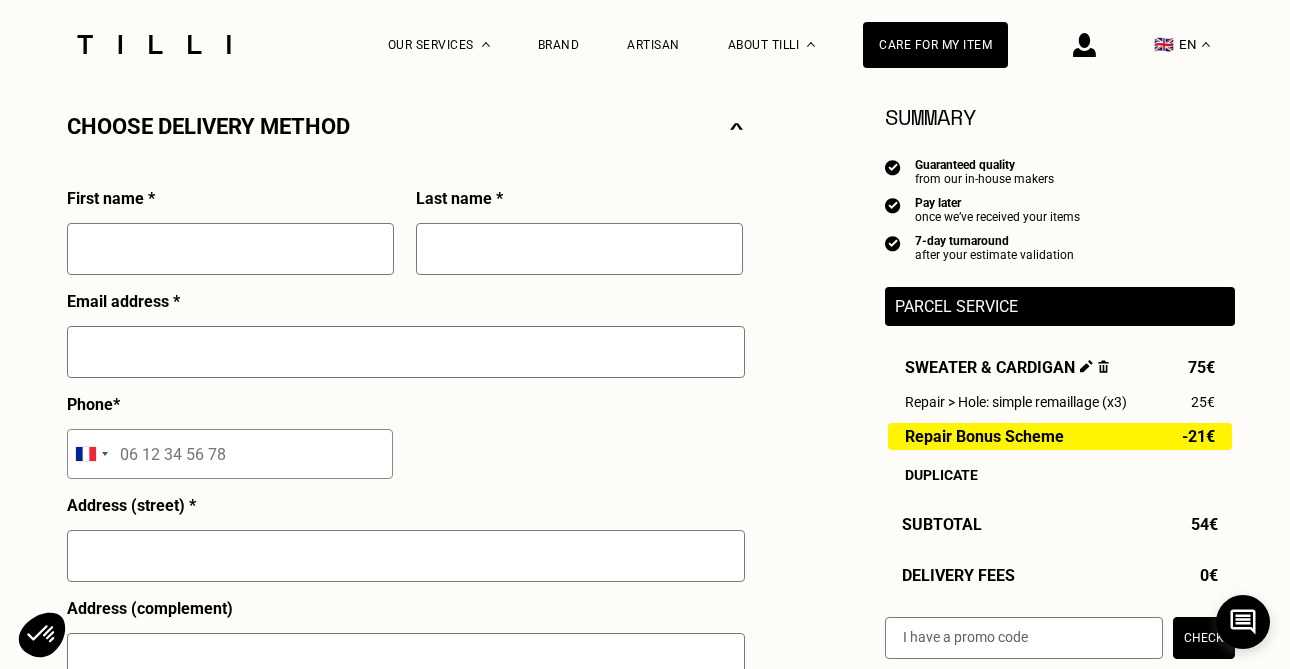 scroll, scrollTop: 416, scrollLeft: 0, axis: vertical 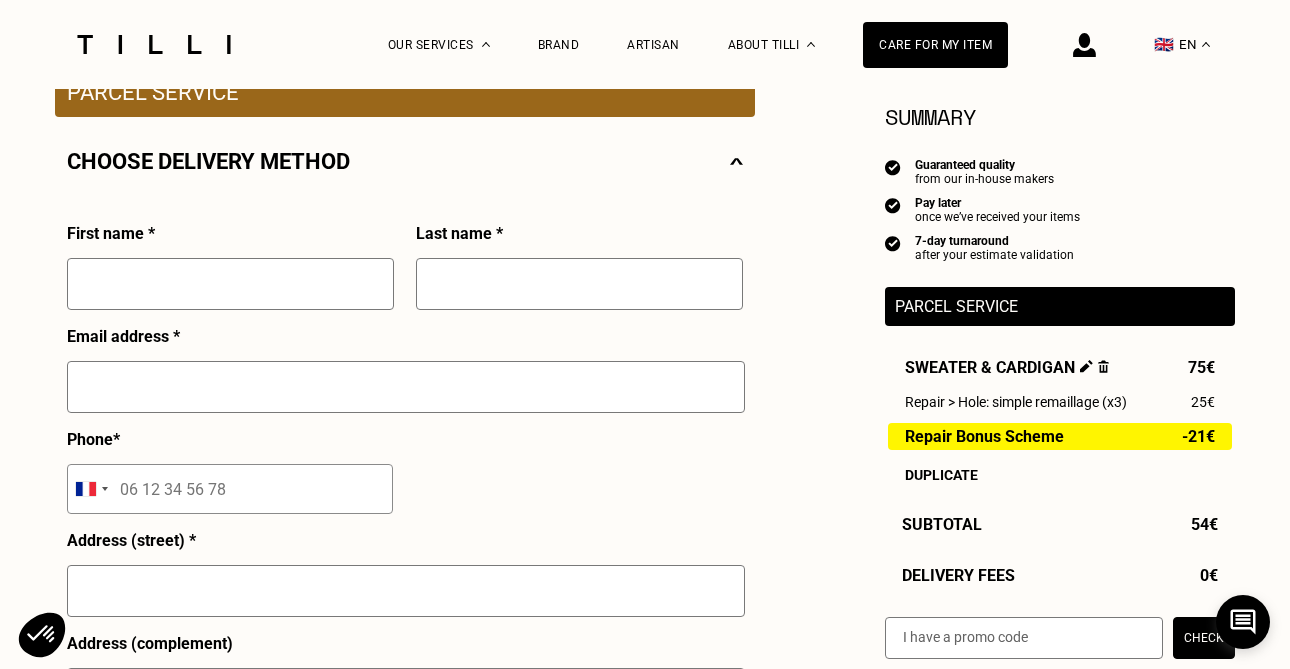 click at bounding box center [230, 284] 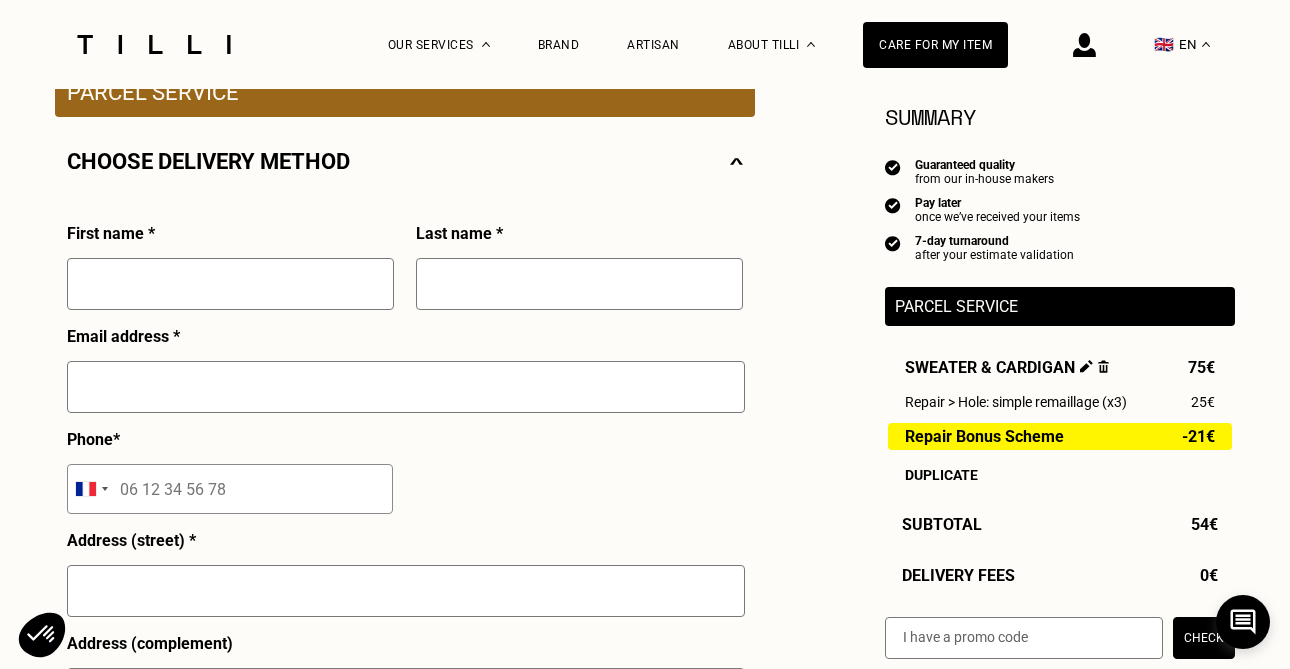 type on "Abhi" 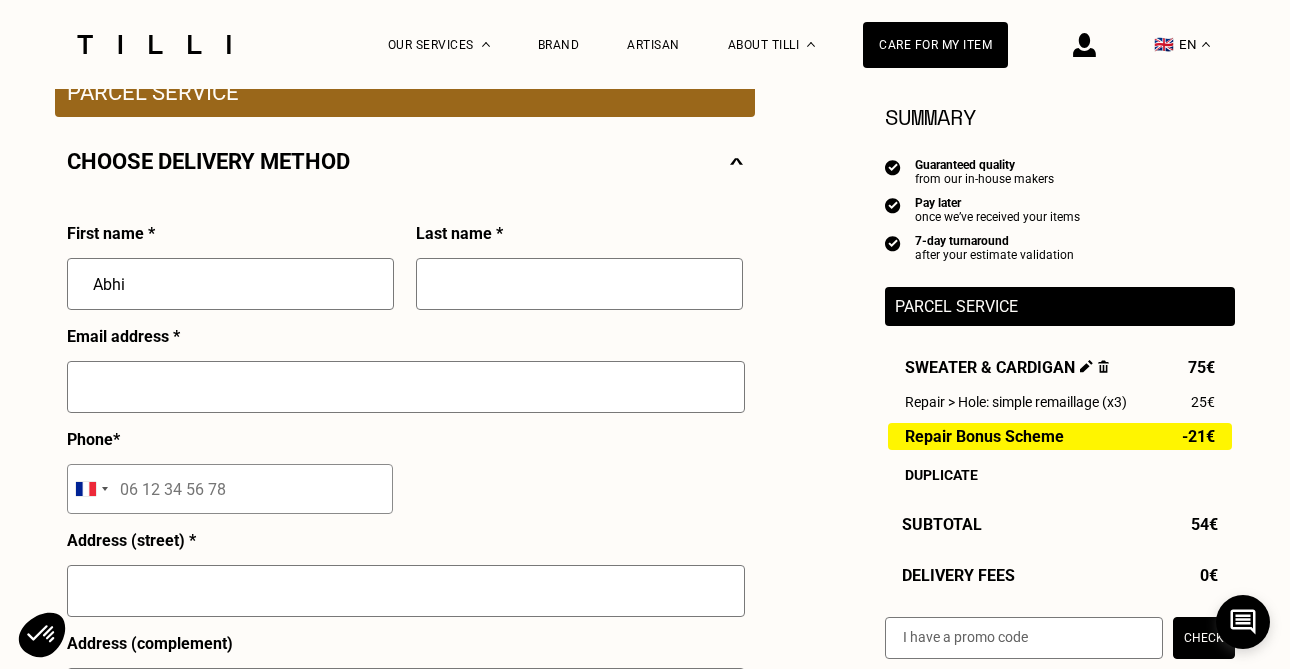 type on "[PERSON_NAME]" 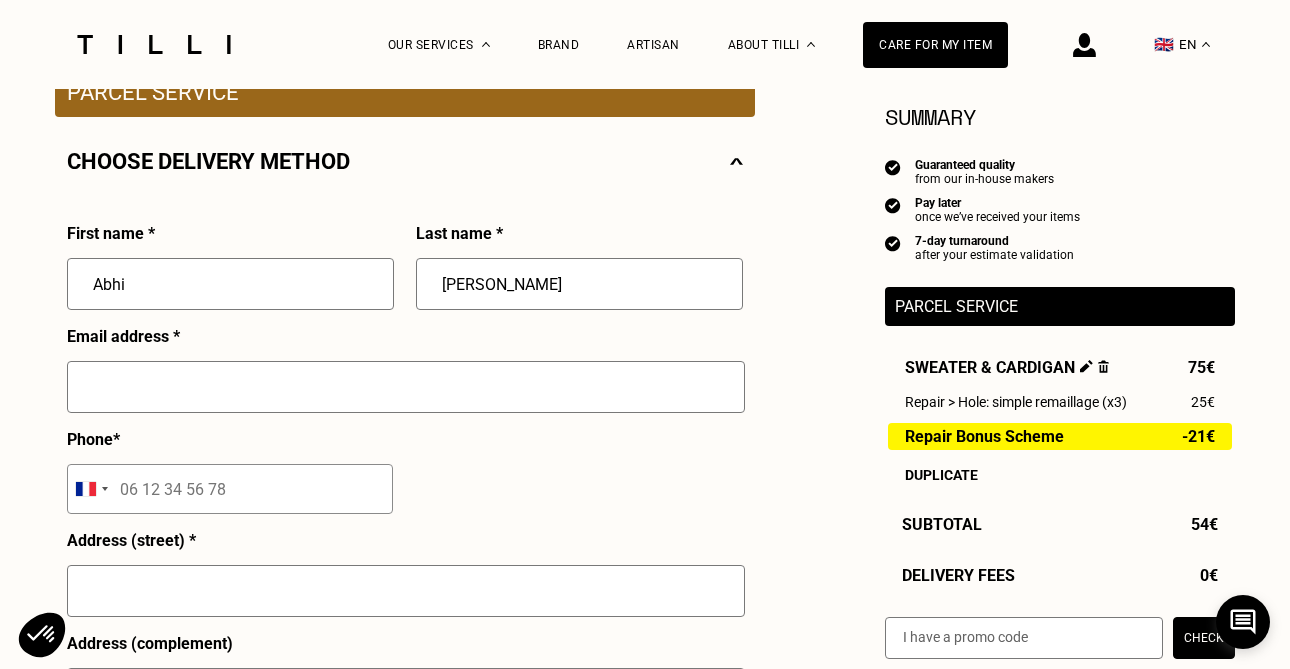 type on "[EMAIL_ADDRESS][DOMAIN_NAME]" 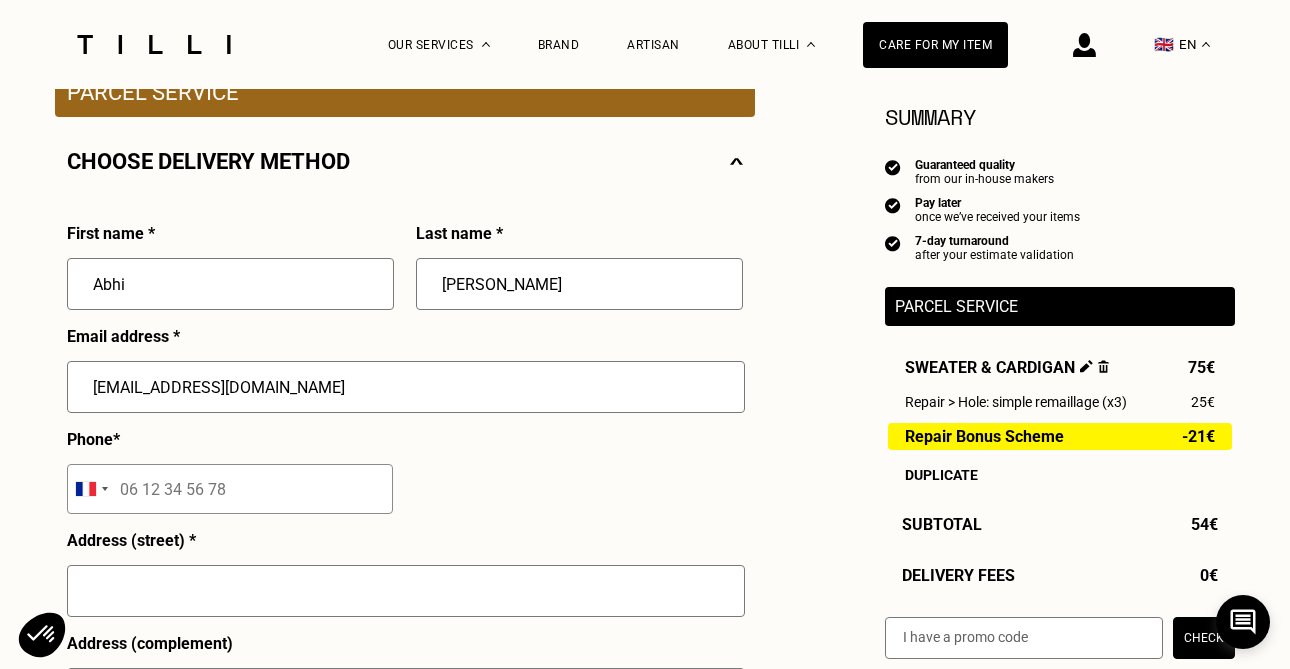 type on "[STREET_ADDRESS]" 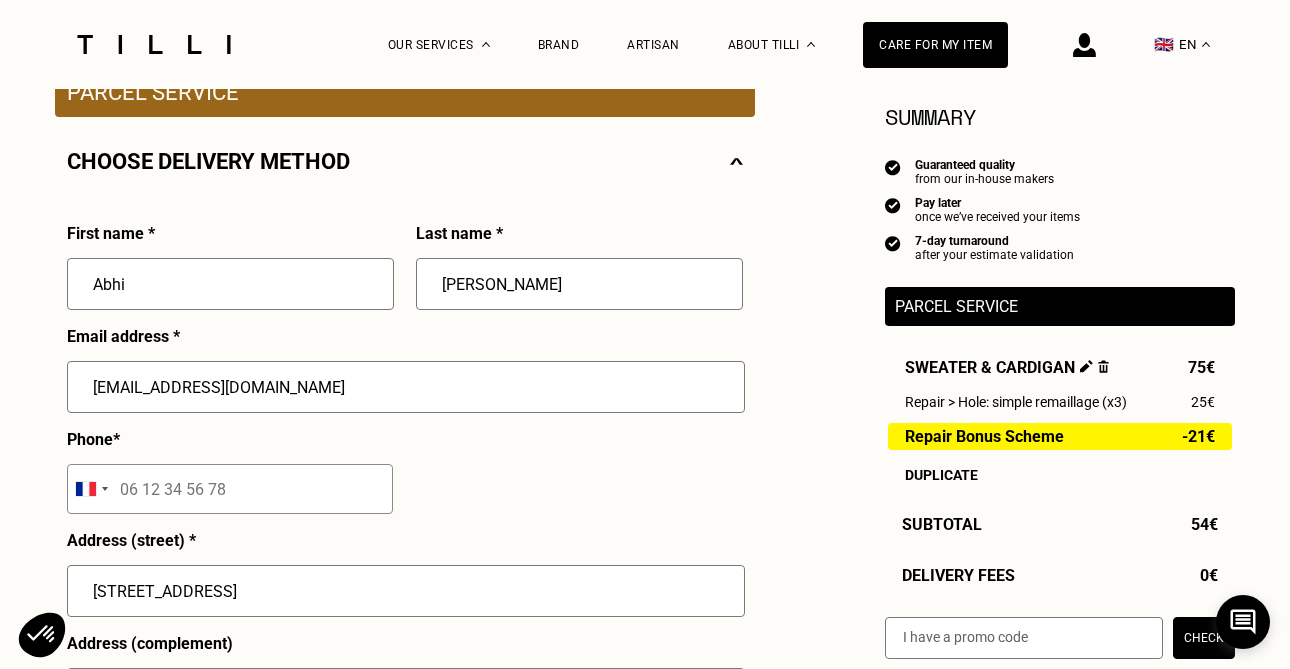 type on "75019" 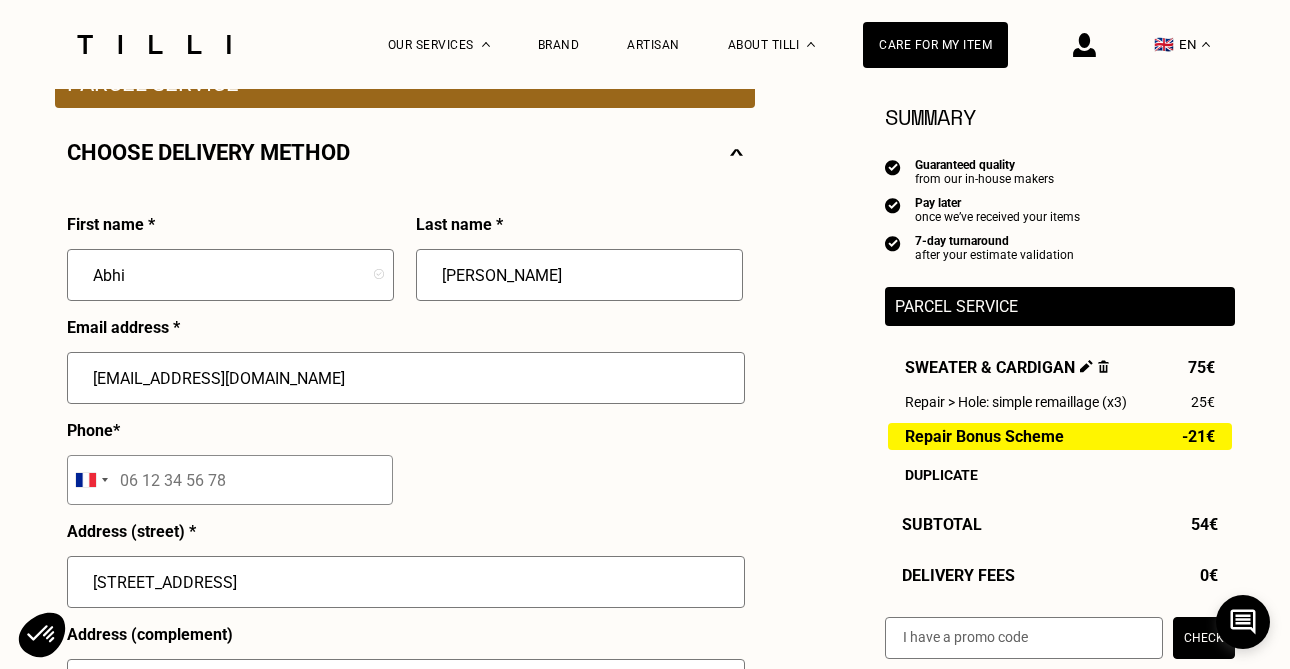 scroll, scrollTop: 436, scrollLeft: 0, axis: vertical 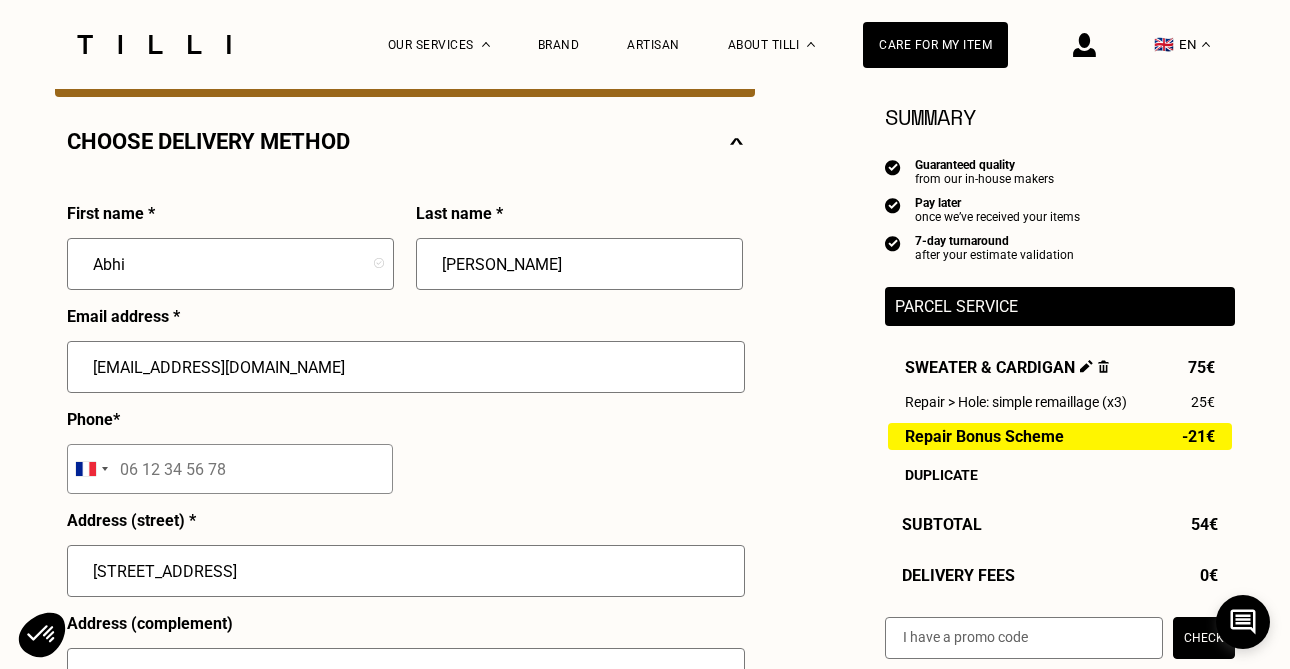 click on "[EMAIL_ADDRESS][DOMAIN_NAME]" at bounding box center [406, 367] 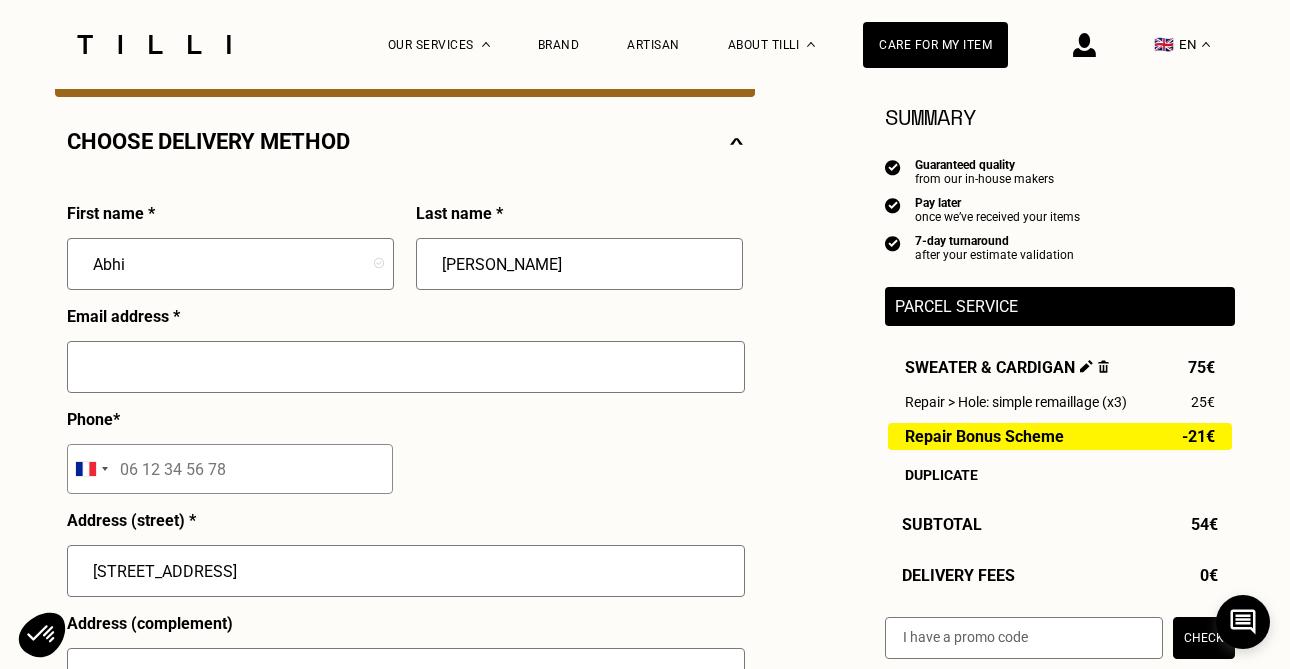 click at bounding box center (406, 367) 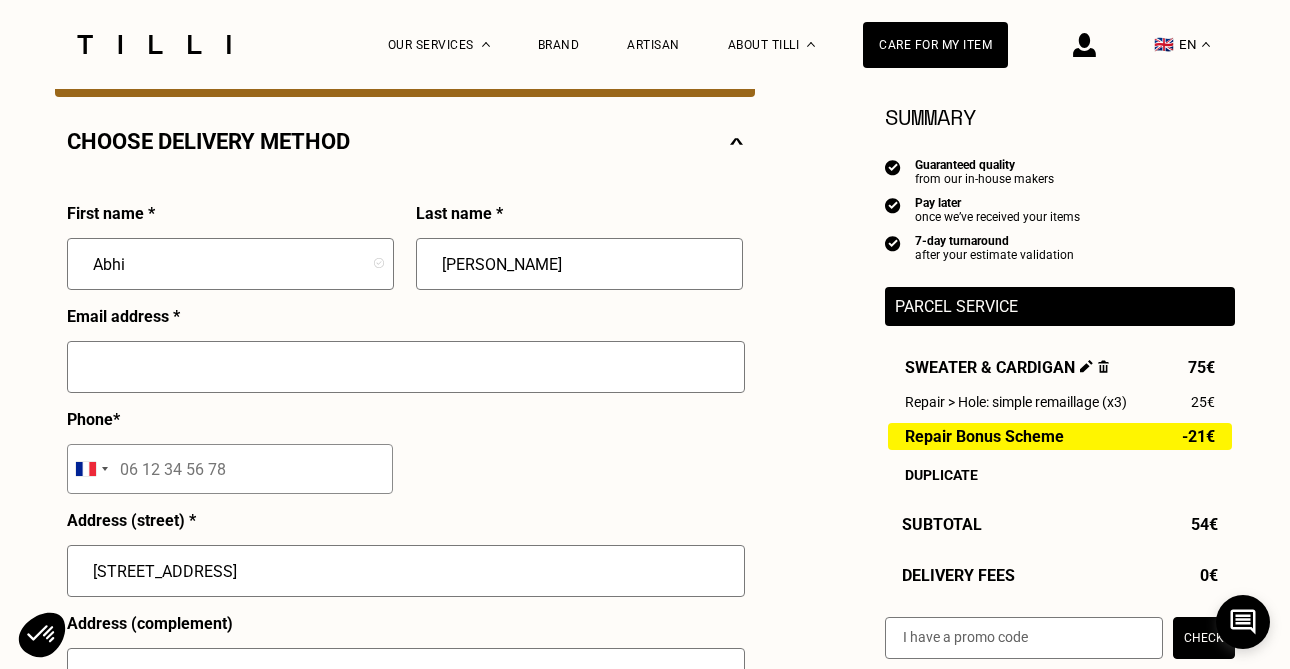 click at bounding box center (406, 367) 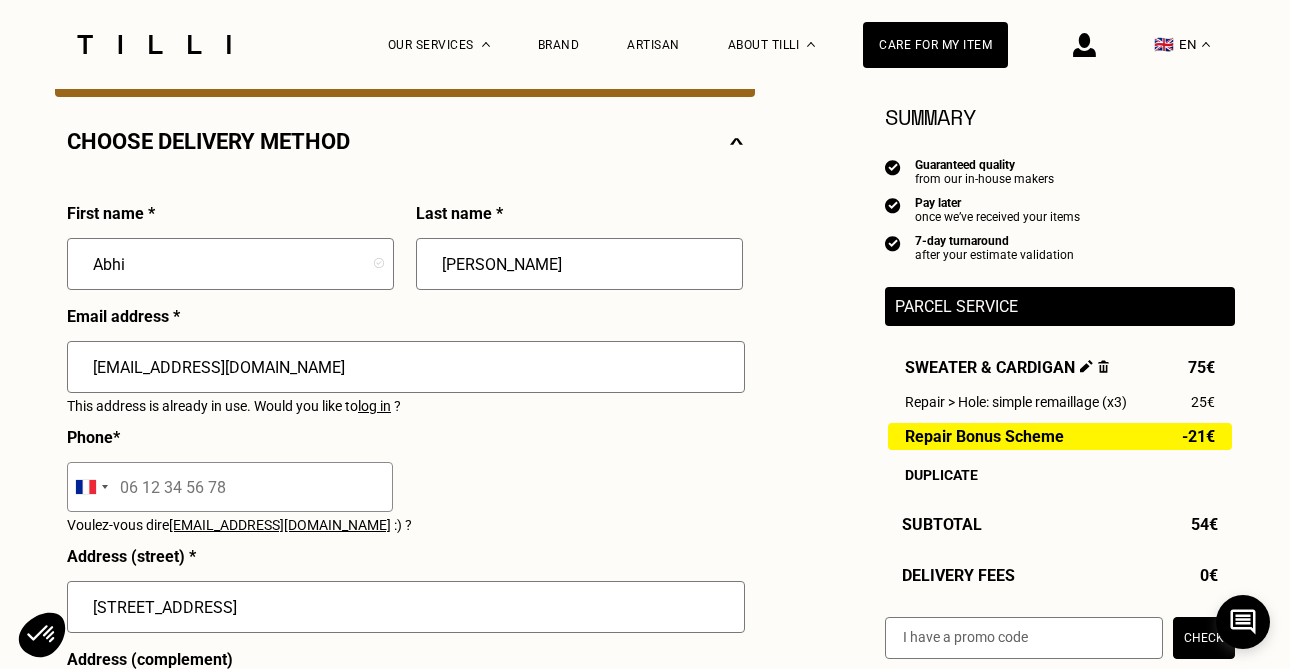 type on "[EMAIL_ADDRESS][DOMAIN_NAME]" 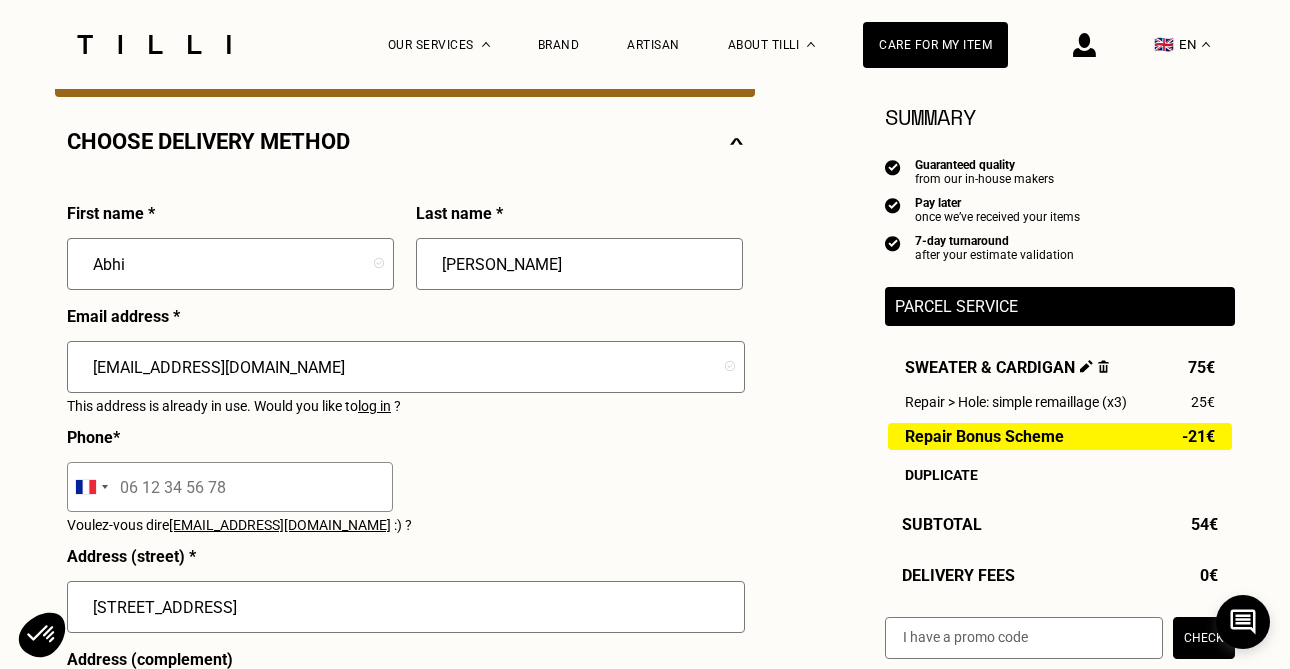 click on "log in" at bounding box center [374, 406] 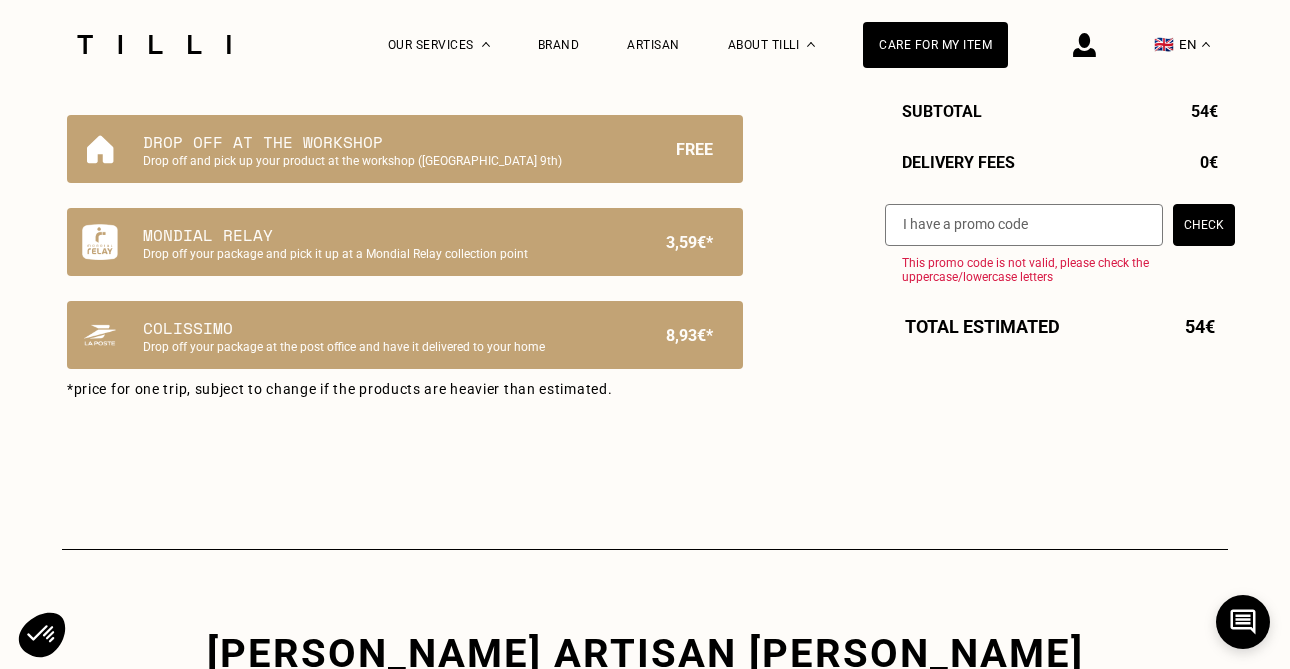 scroll, scrollTop: 234, scrollLeft: 0, axis: vertical 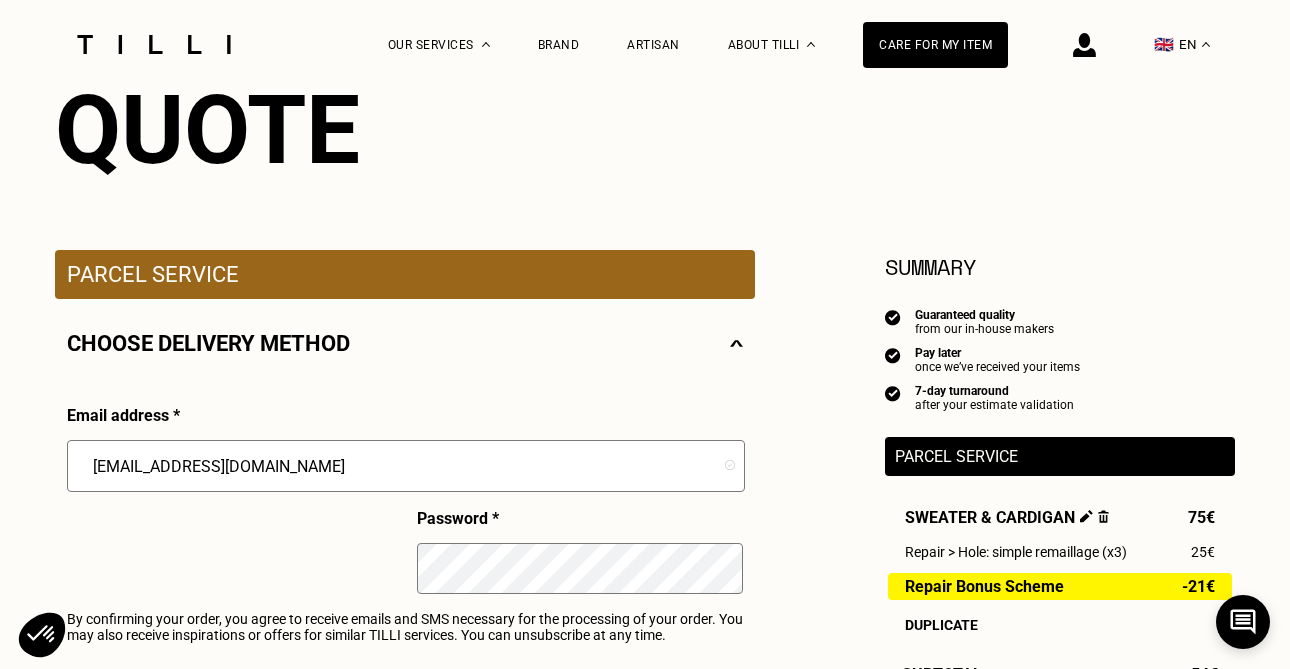 click on "Quote Summary Guaranteed quality from our in-house makers Pay later once we’ve received your items 7-day turnaround after your estimate validation Parcel service Sweater & cardigan 75€ Repair > Hole: simple remaillage (x3) 25€ Repair Bonus Scheme -21€ Duplicate Subtotal   54€ Delivery fees   0€ Check This promo code is not valid, please check the uppercase/lowercase letters Total estimated 54€ Parcel service Choose delivery method Incorrect email address and/or password Email address * [EMAIL_ADDRESS][DOMAIN_NAME] Invalid address Password * By confirming your order, you agree to receive emails and SMS necessary for the processing of your order. You may also receive inspirations or offers for similar TILLI services. You can unsubscribe at any time. Drop off at the workshop Drop off and pick up your product at the workshop ([GEOGRAPHIC_DATA] 9th) Free Mondial Relay Drop off your package and pick it up at a Mondial Relay collection point 3,59€* Colissimo 8,93€*" at bounding box center (645, 540) 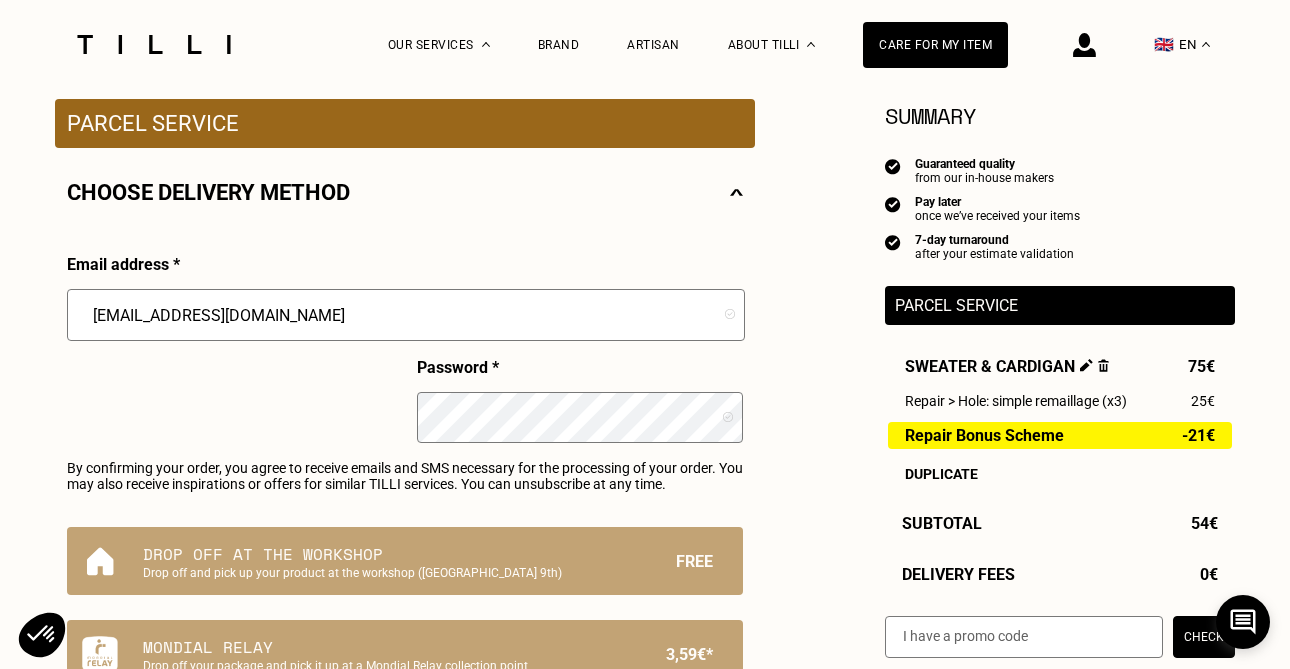 scroll, scrollTop: 398, scrollLeft: 0, axis: vertical 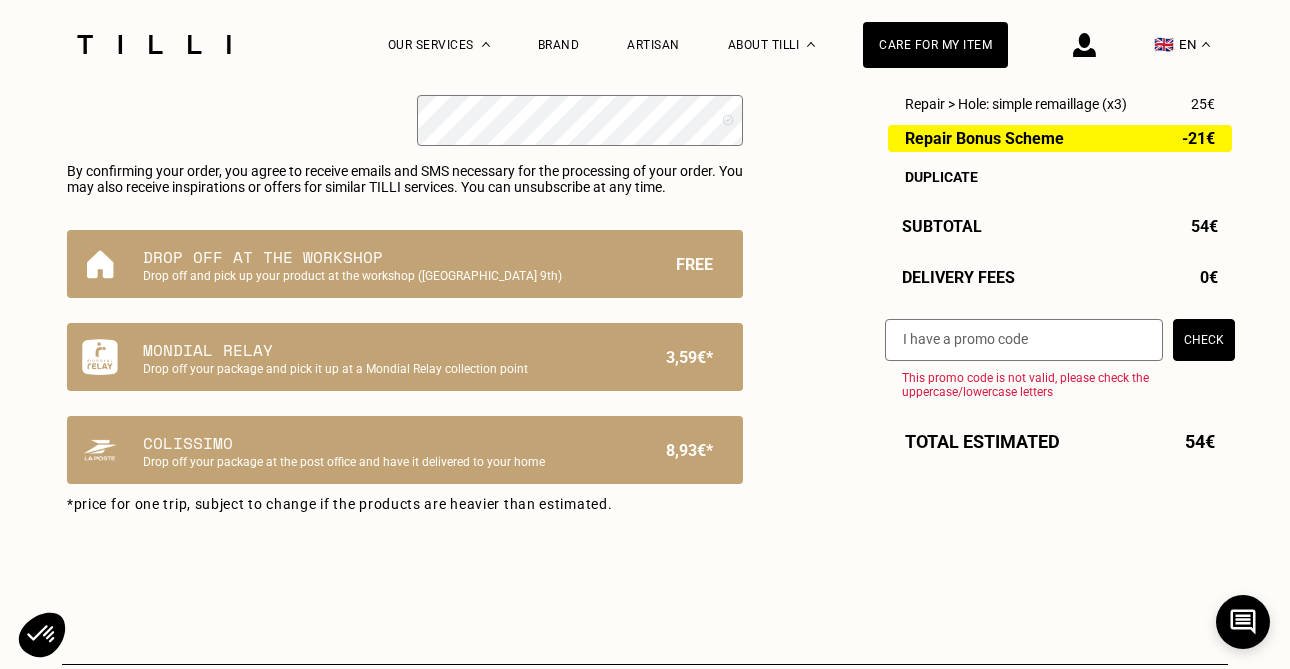 click at bounding box center [1084, 45] 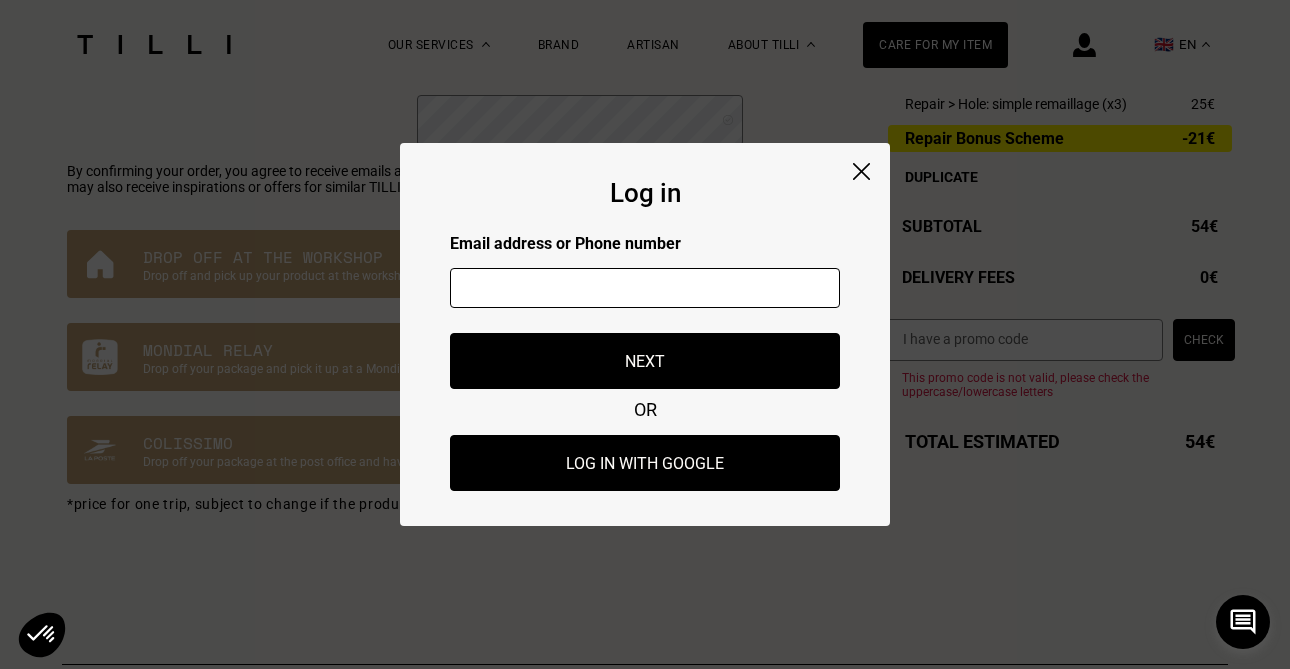 click at bounding box center (645, 288) 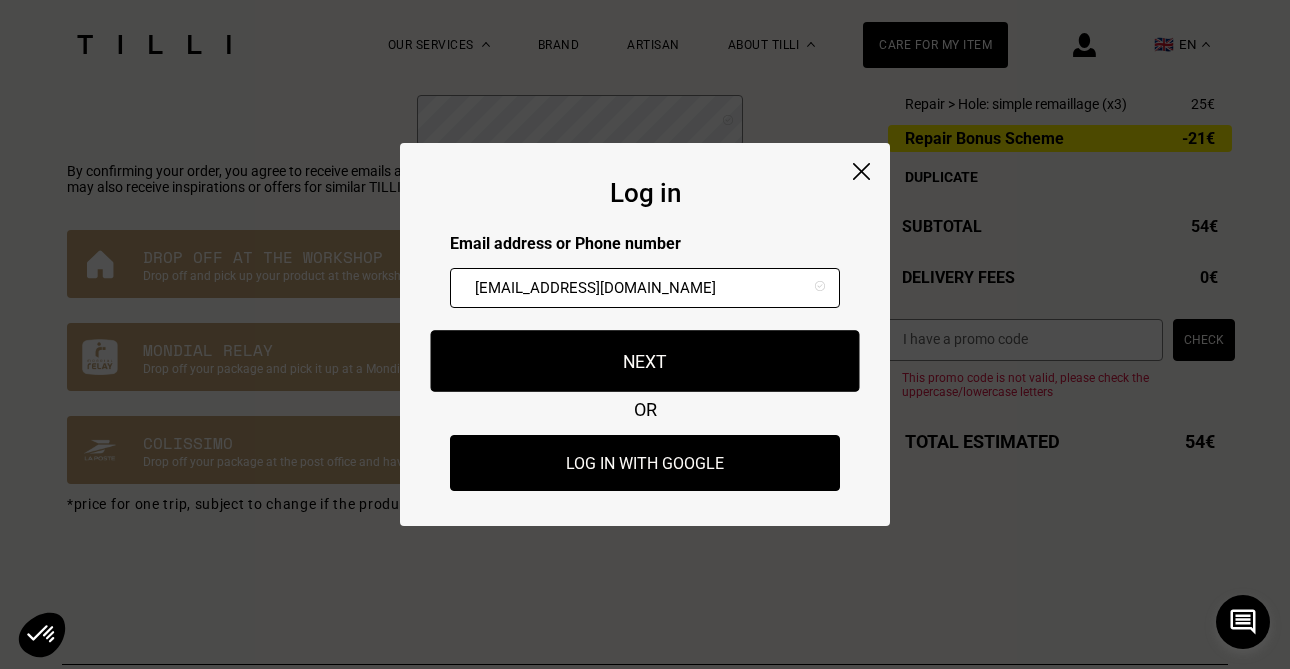 click on "Next" at bounding box center [645, 361] 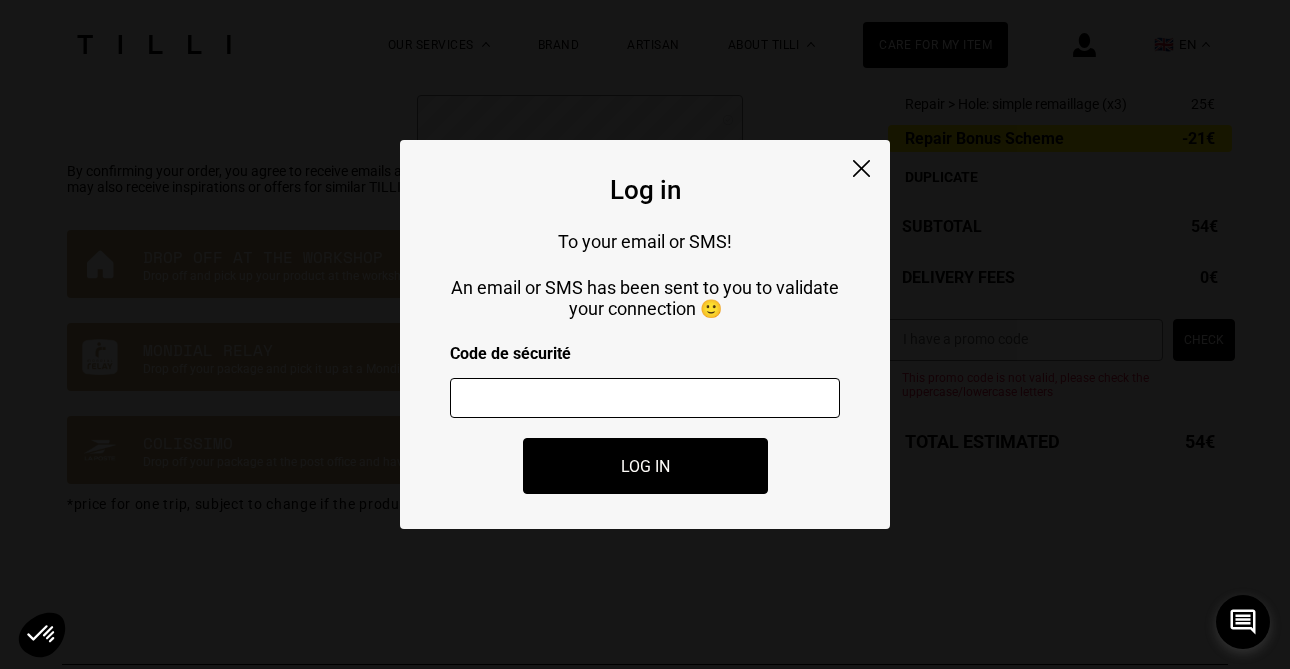 click at bounding box center [645, 398] 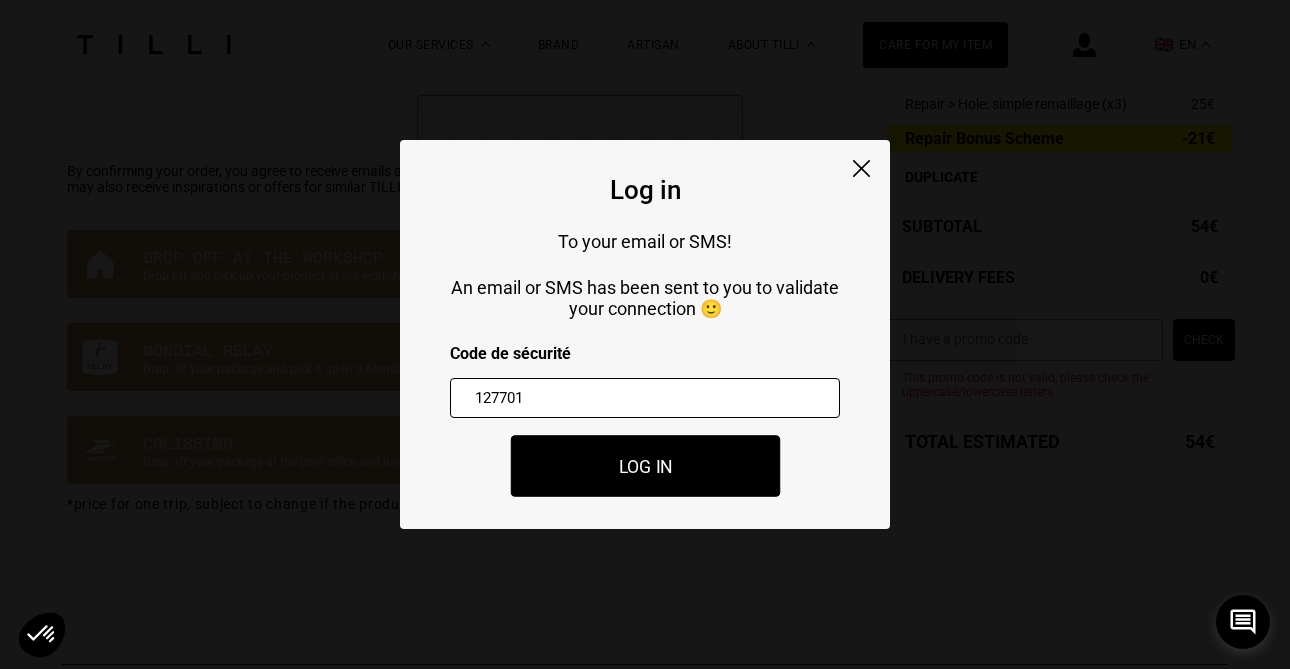click on "Log in" at bounding box center [645, 466] 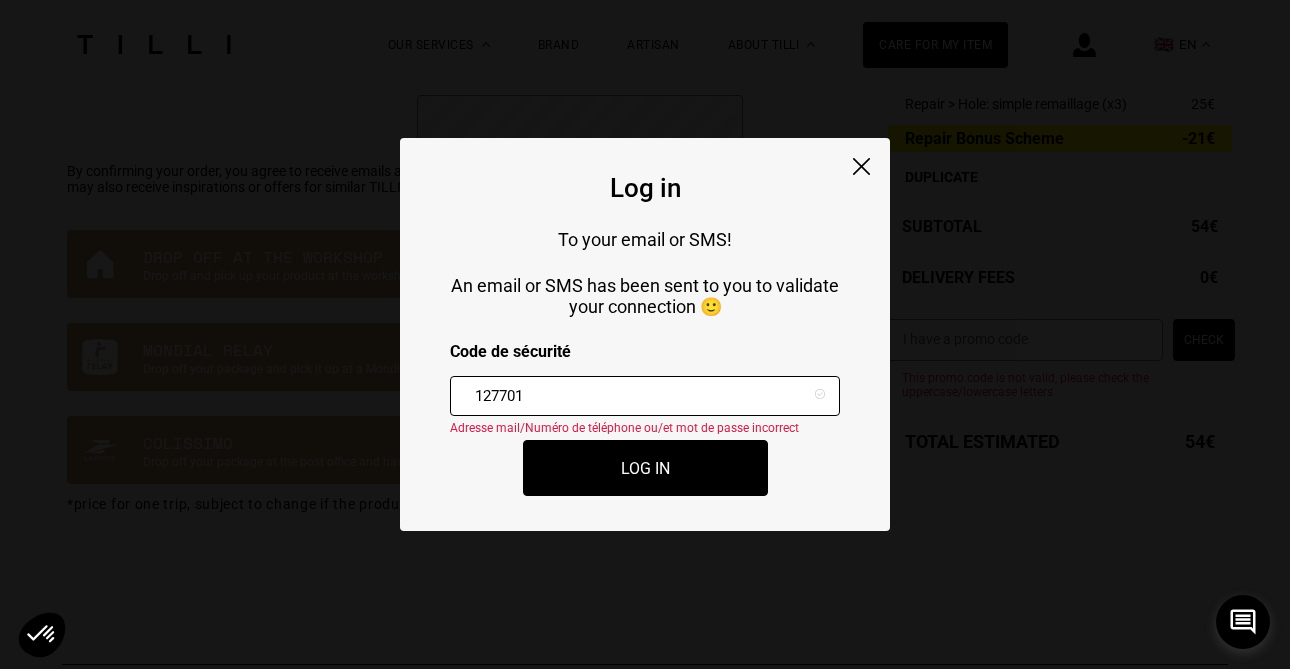 click on "127701" at bounding box center [645, 396] 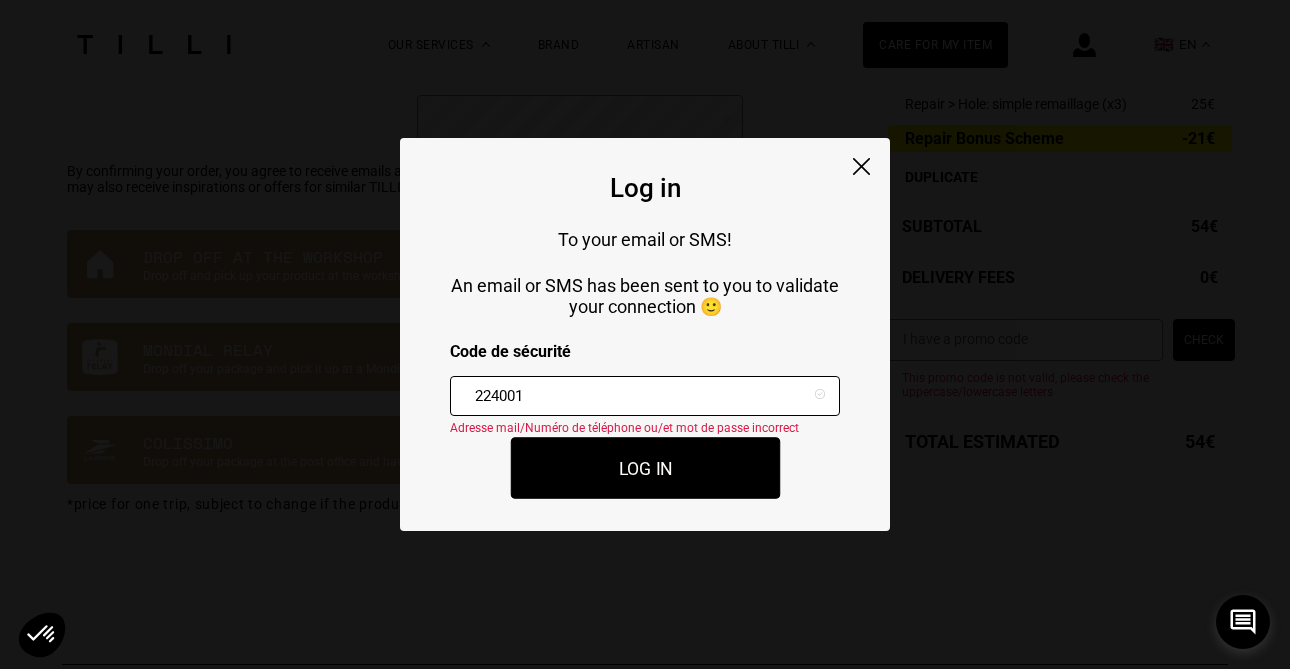 type on "224001" 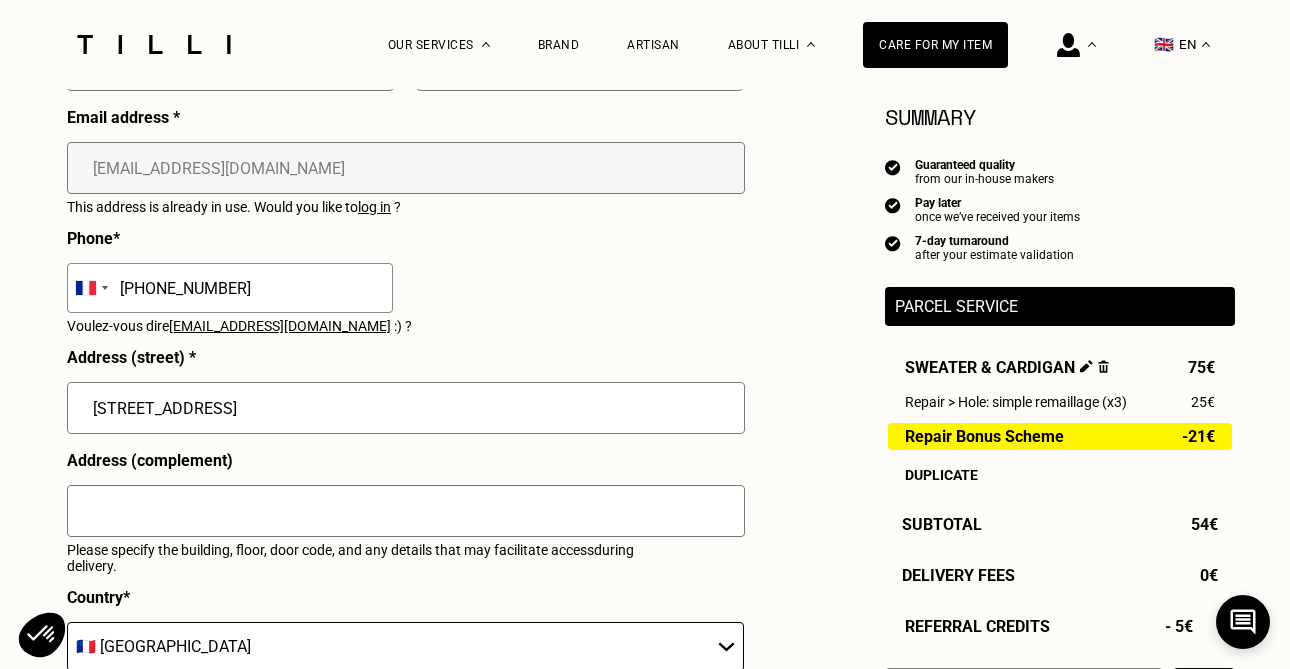 scroll, scrollTop: 832, scrollLeft: 0, axis: vertical 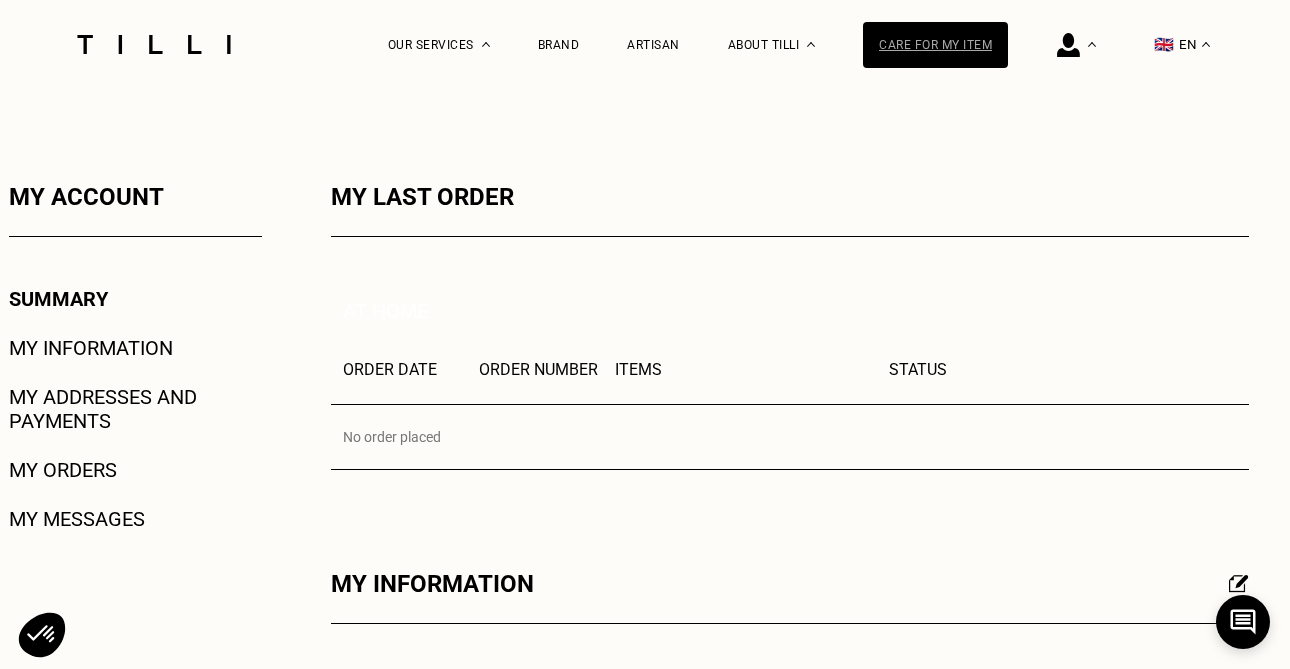 click on "Care for my item" at bounding box center (935, 45) 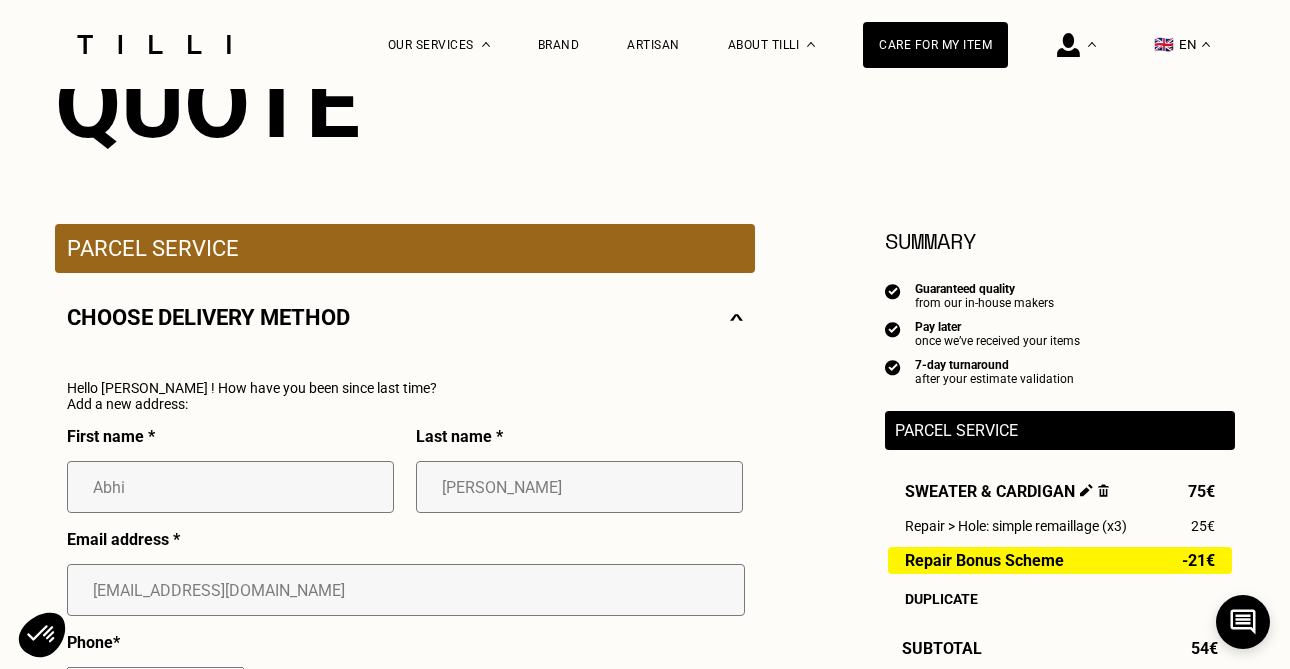 scroll, scrollTop: 0, scrollLeft: 0, axis: both 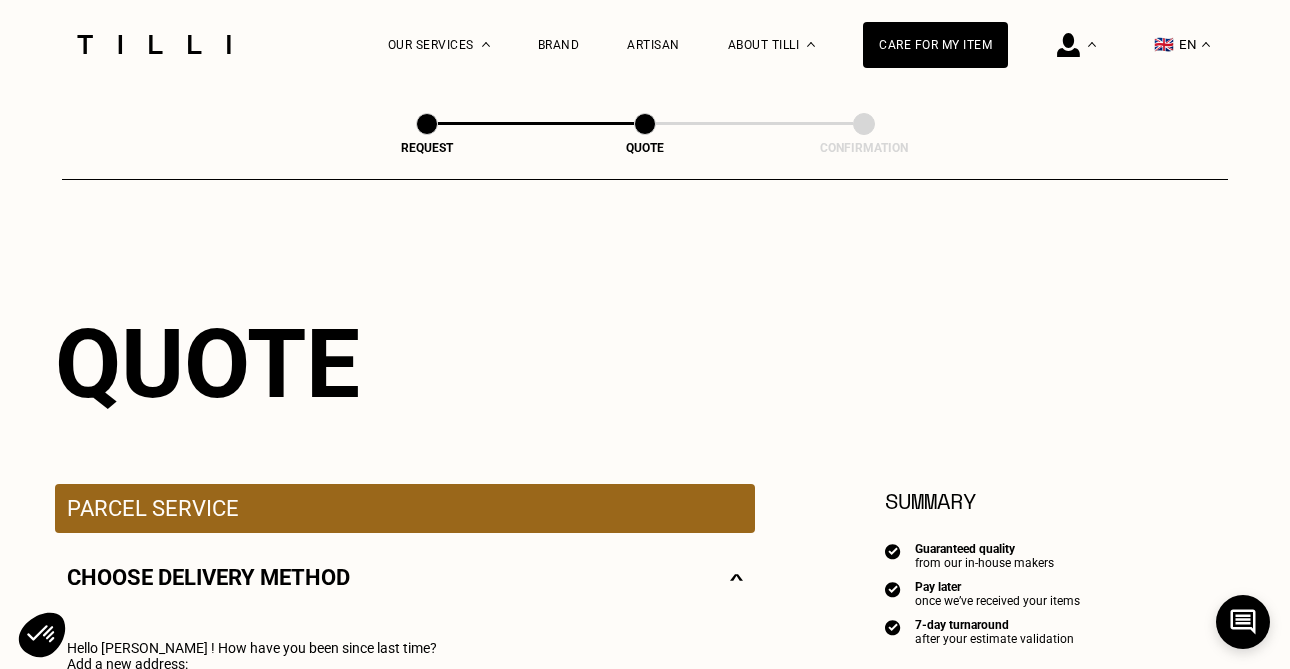 type on "07 67 43 90 46" 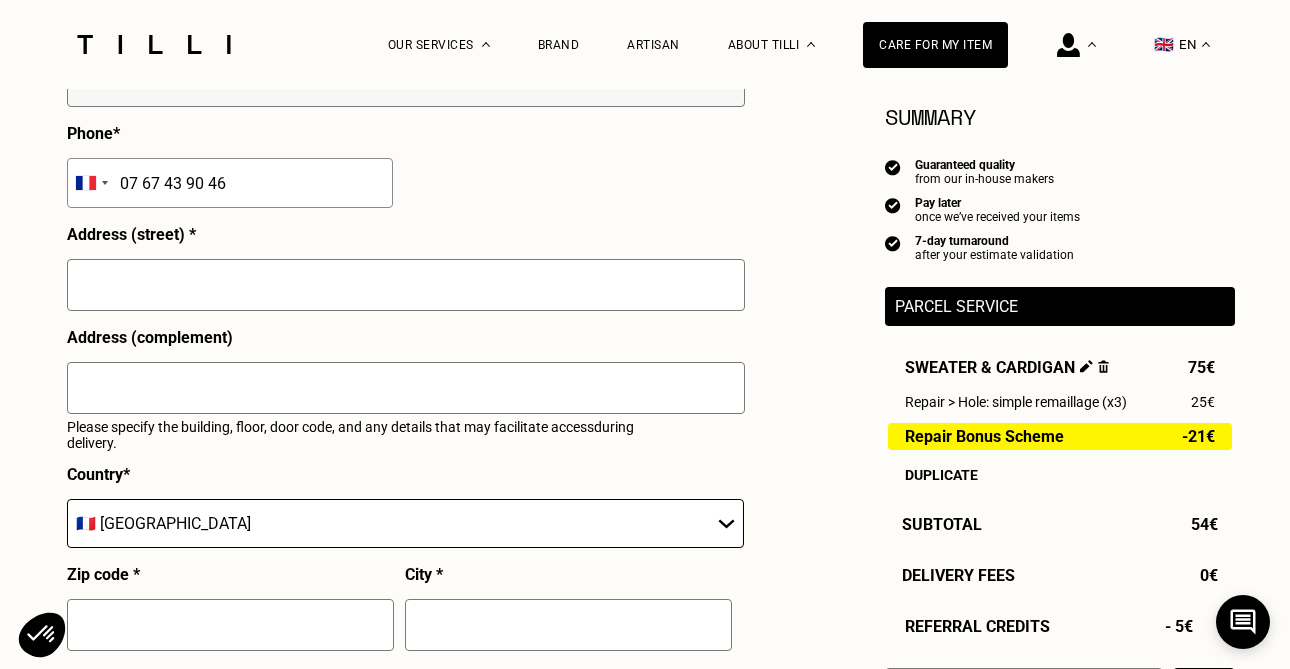 scroll, scrollTop: 772, scrollLeft: 0, axis: vertical 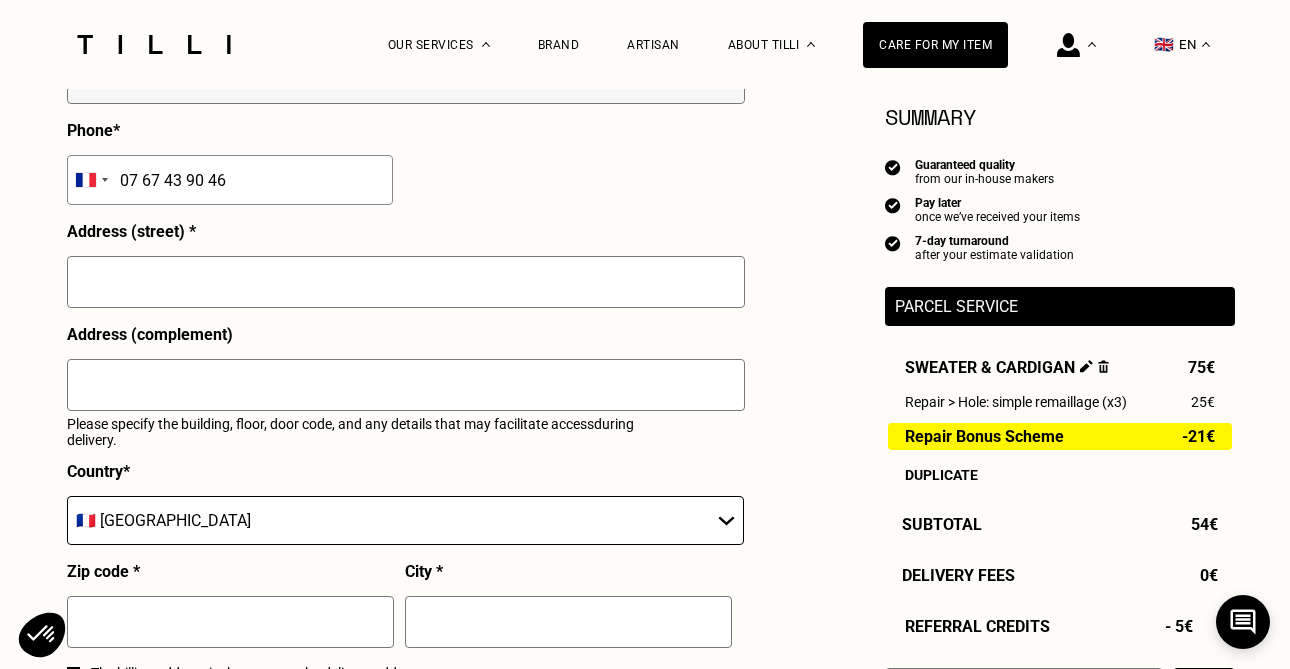 click at bounding box center [406, 282] 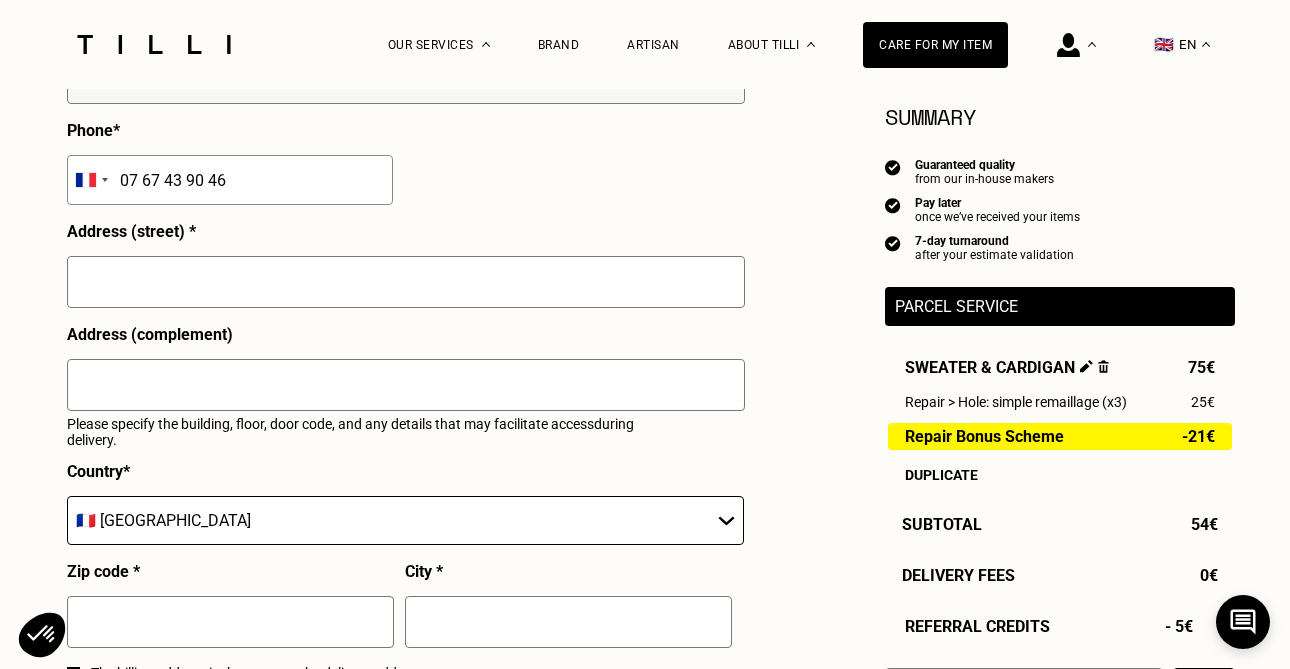 type on "[STREET_ADDRESS]" 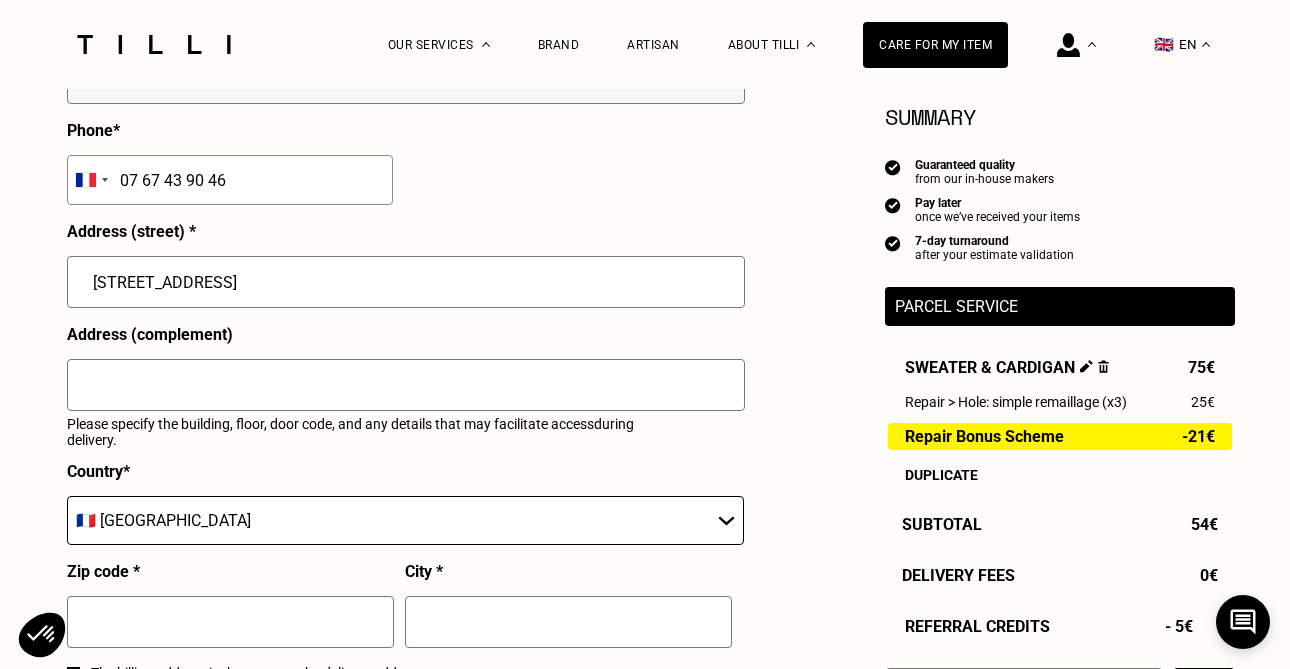 type on "Batiment B, 2eme etage, Porte de Droite" 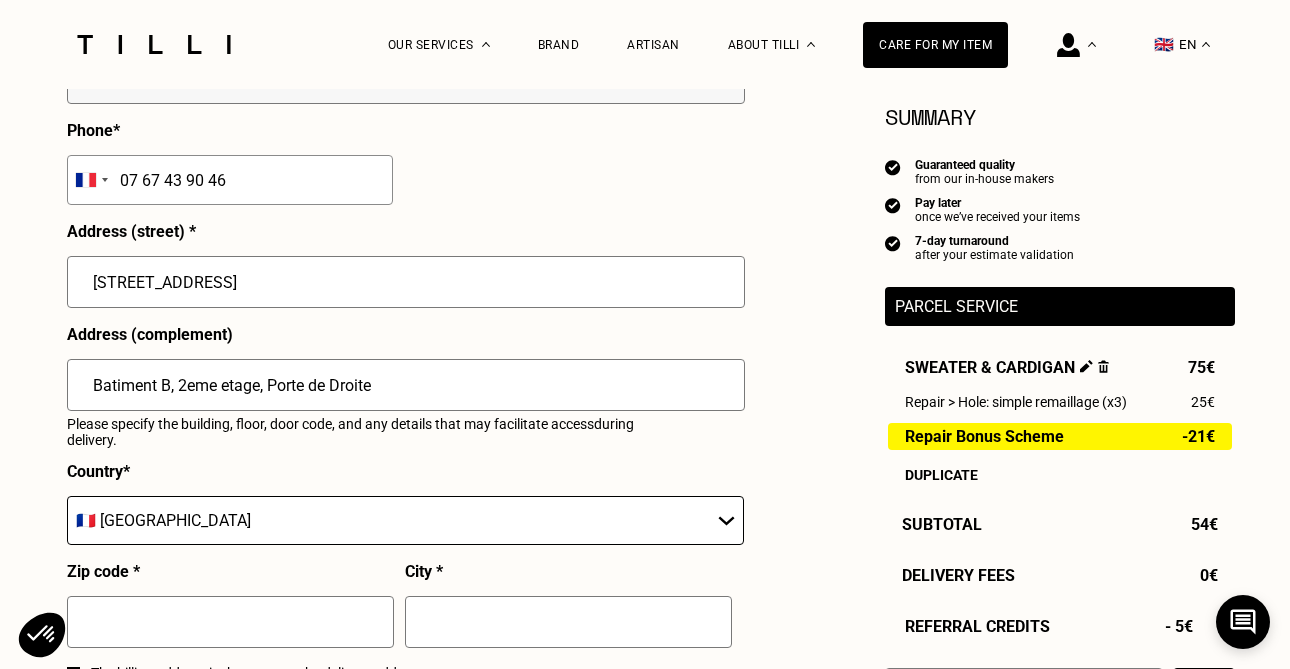 type on "75019" 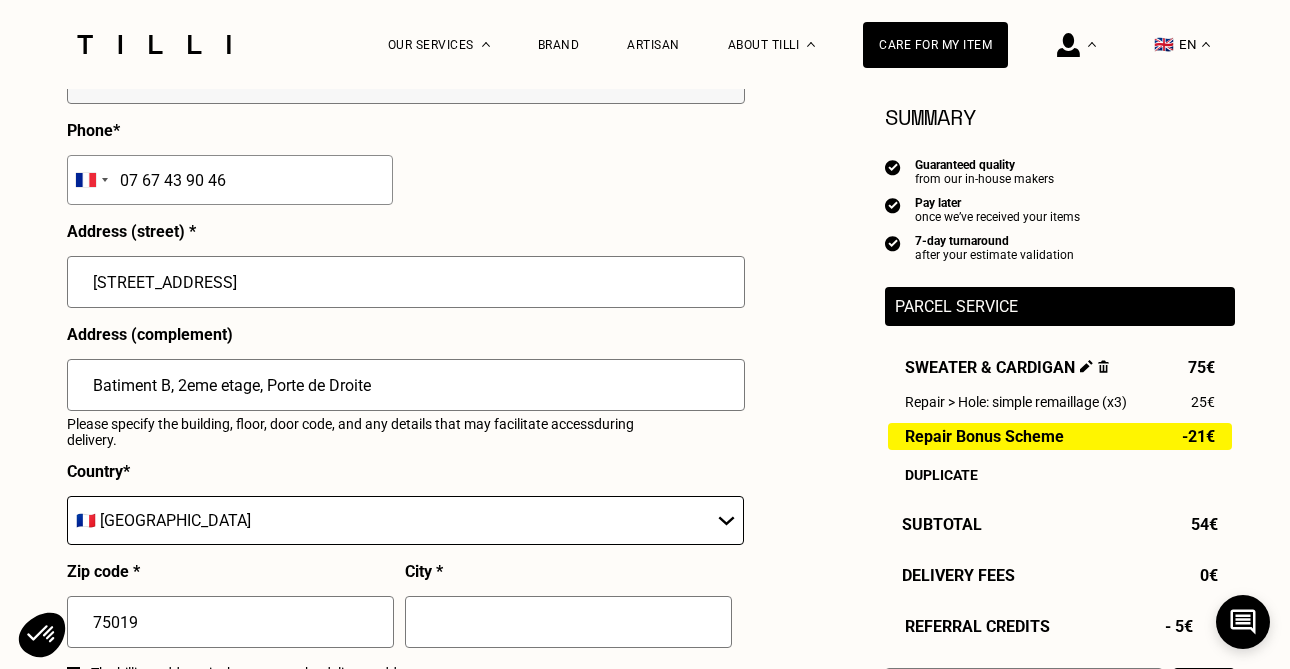 type on "[GEOGRAPHIC_DATA]" 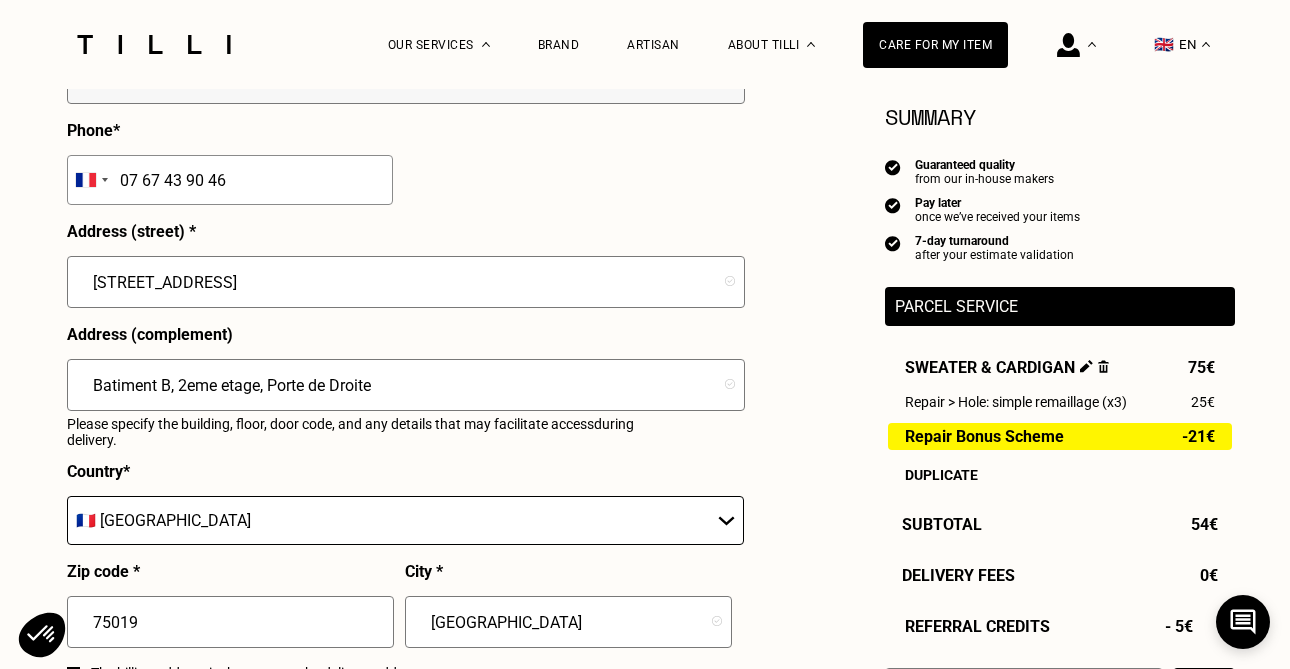 click on "Batiment B, 2eme etage, Porte de Droite" at bounding box center [406, 385] 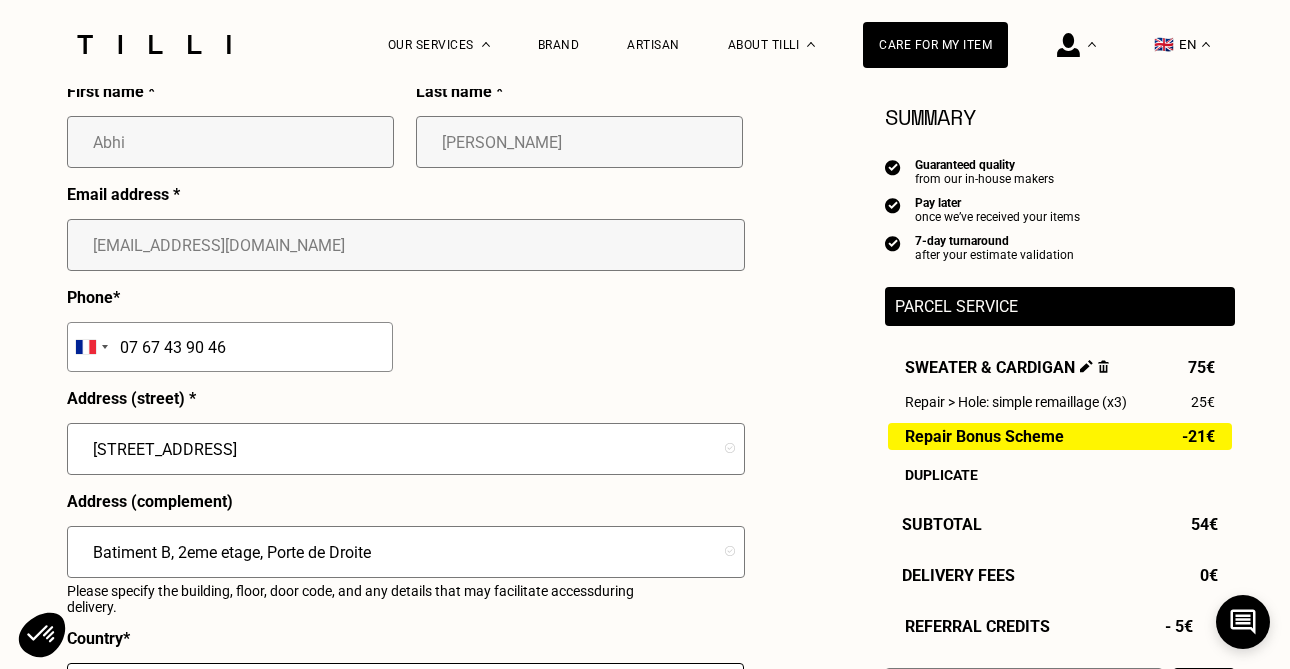 scroll, scrollTop: 529, scrollLeft: 0, axis: vertical 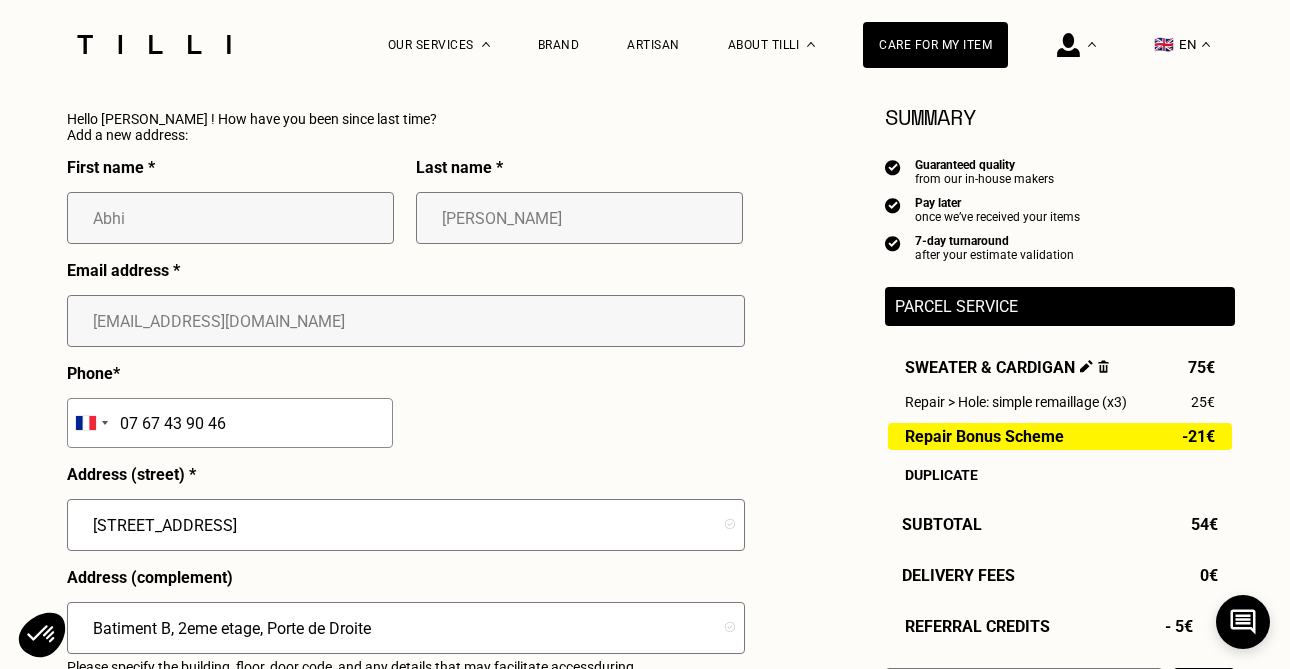 click on "Quote Summary Guaranteed quality from our in-house makers Pay later once we’ve received your items 7-day turnaround after your estimate validation Parcel service Sweater & cardigan 75€ Repair > Hole: simple remaillage (x3) 25€ Repair Bonus Scheme -21€ Duplicate Subtotal   54€ Delivery fees   0€ Referral credits - 5€ Check Total estimated 49€ Parcel service Choose delivery method Hello Abhi ! How have you been since last time? Add a new address: First name * Abhi Last name * Sharma Email address * [EMAIL_ADDRESS][DOMAIN_NAME] Phone * [GEOGRAPHIC_DATA] +93 [GEOGRAPHIC_DATA] +355 [GEOGRAPHIC_DATA] +213 [US_STATE] +1 [GEOGRAPHIC_DATA] +376 [GEOGRAPHIC_DATA] +244 [GEOGRAPHIC_DATA] +1 [GEOGRAPHIC_DATA] +1 [GEOGRAPHIC_DATA] +54 [GEOGRAPHIC_DATA] +374 [GEOGRAPHIC_DATA] +297 [DATE][GEOGRAPHIC_DATA] +247 [GEOGRAPHIC_DATA] +61 [GEOGRAPHIC_DATA] +43 [GEOGRAPHIC_DATA] +994 [GEOGRAPHIC_DATA] +1 [GEOGRAPHIC_DATA] +973 [GEOGRAPHIC_DATA] +880 [GEOGRAPHIC_DATA] +1 [GEOGRAPHIC_DATA] +375 [GEOGRAPHIC_DATA] +32 [GEOGRAPHIC_DATA] +501 [GEOGRAPHIC_DATA] +229 [GEOGRAPHIC_DATA] +1 [GEOGRAPHIC_DATA] +975 [GEOGRAPHIC_DATA] +591 [GEOGRAPHIC_DATA] +387 [GEOGRAPHIC_DATA] +267 [GEOGRAPHIC_DATA] +55 [GEOGRAPHIC_DATA] +246 [GEOGRAPHIC_DATA] +1 [GEOGRAPHIC_DATA] *" at bounding box center (645, 554) 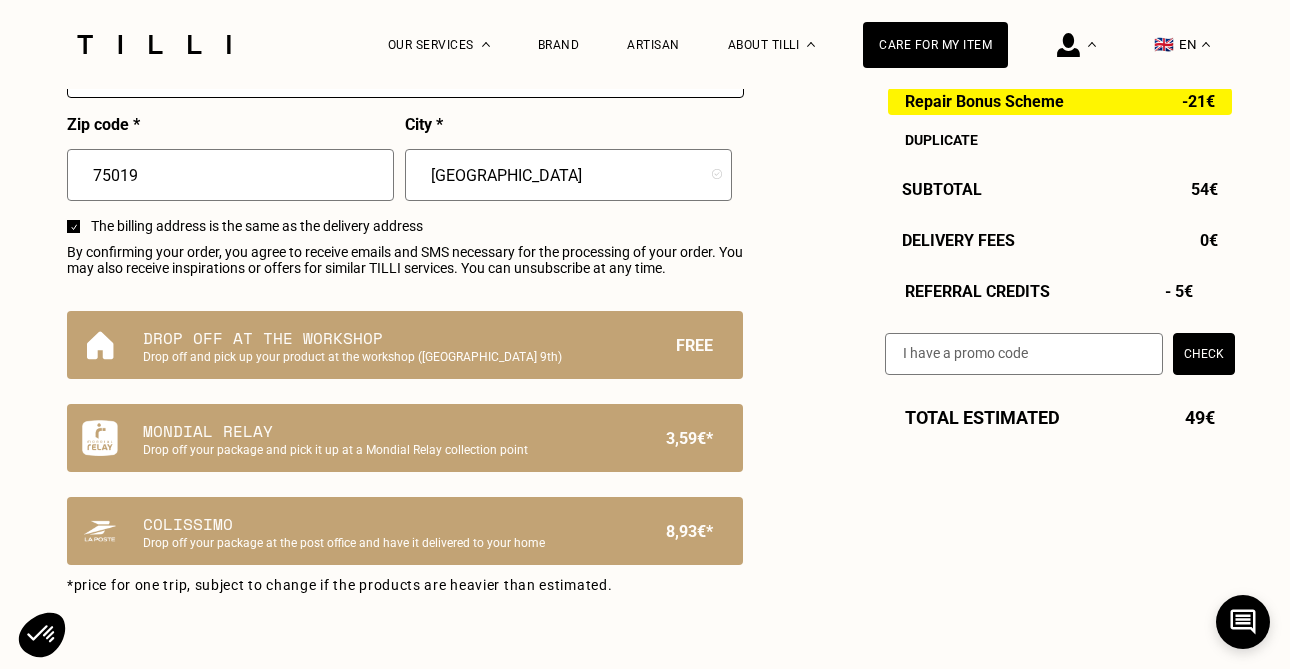 scroll, scrollTop: 1248, scrollLeft: 0, axis: vertical 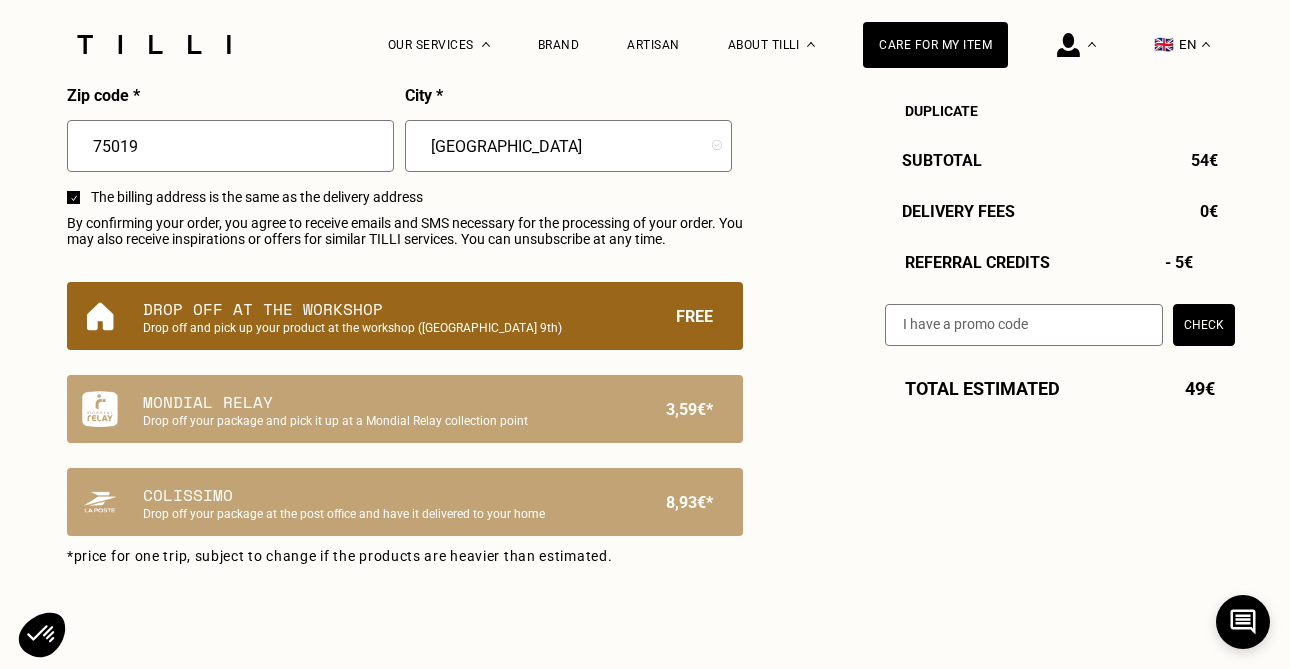 click on "Drop off and pick up your product at the workshop ([GEOGRAPHIC_DATA] 9th)" at bounding box center [371, 328] 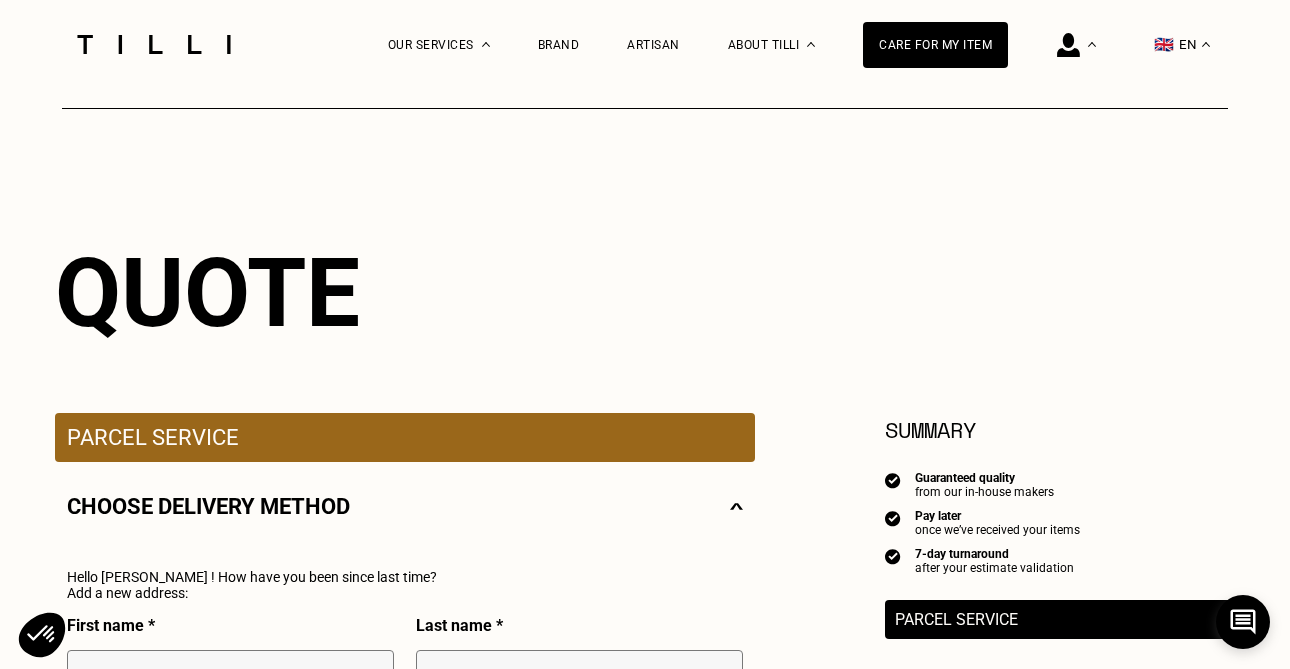 scroll, scrollTop: 64, scrollLeft: 0, axis: vertical 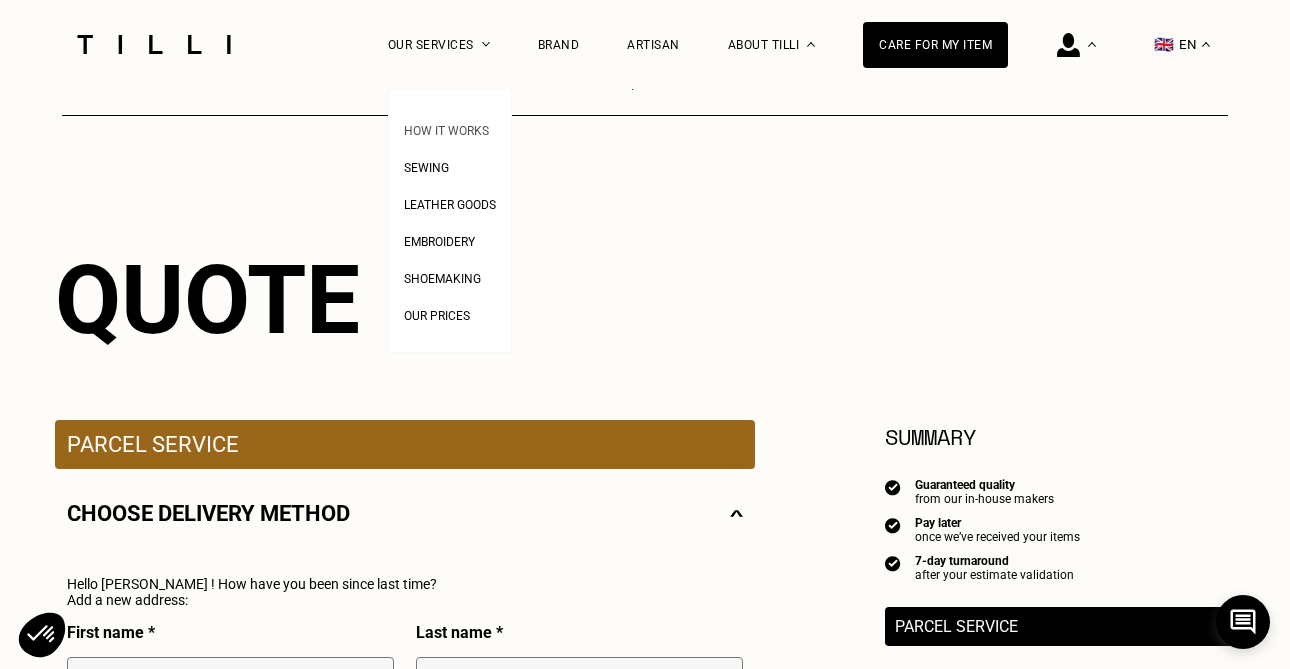 click on "How It Works" at bounding box center [446, 131] 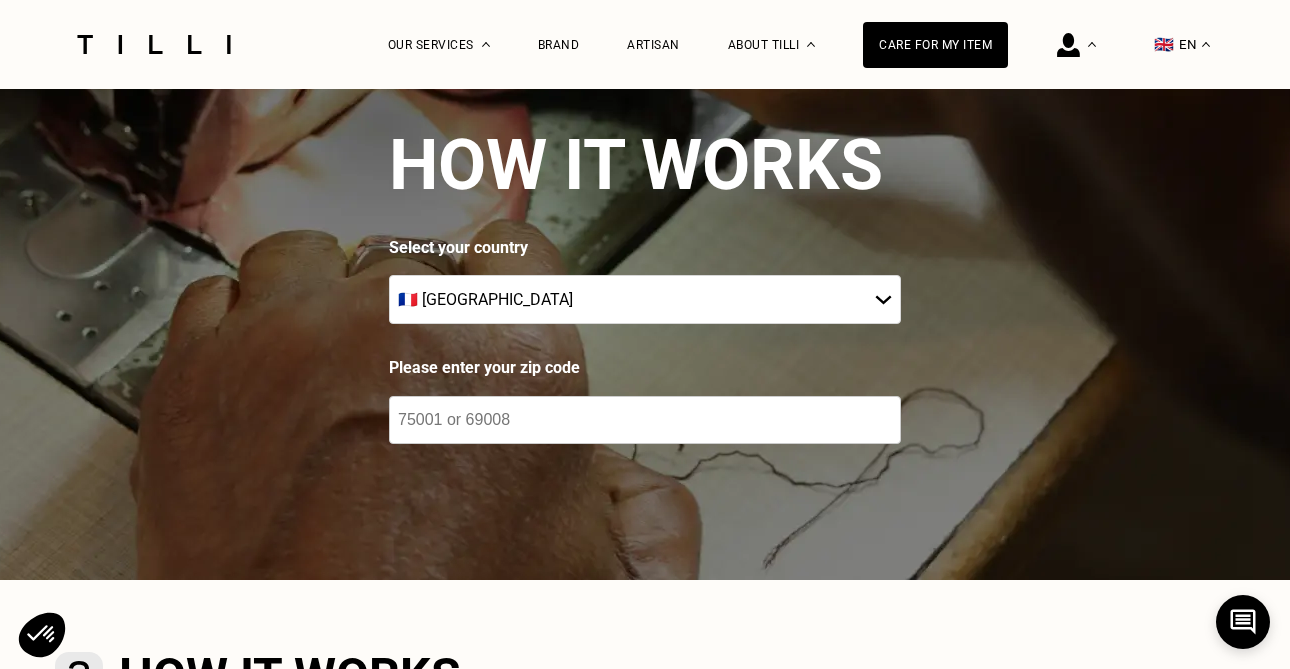 scroll, scrollTop: 136, scrollLeft: 0, axis: vertical 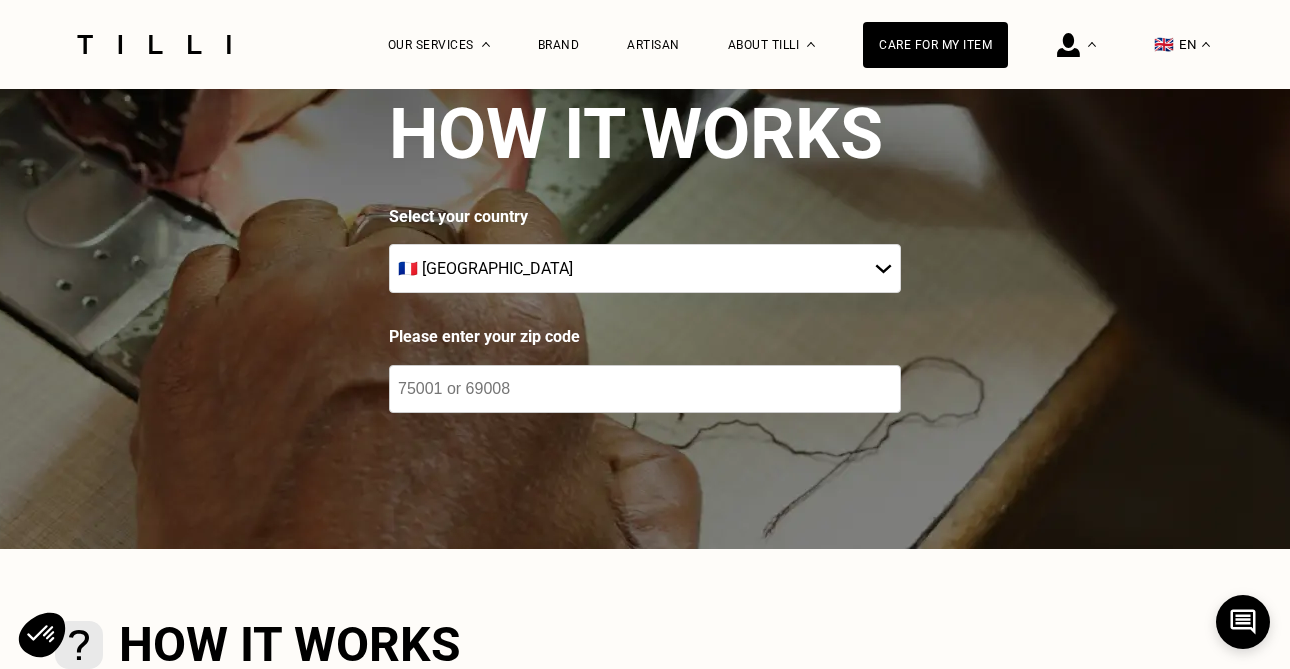 click at bounding box center (645, 389) 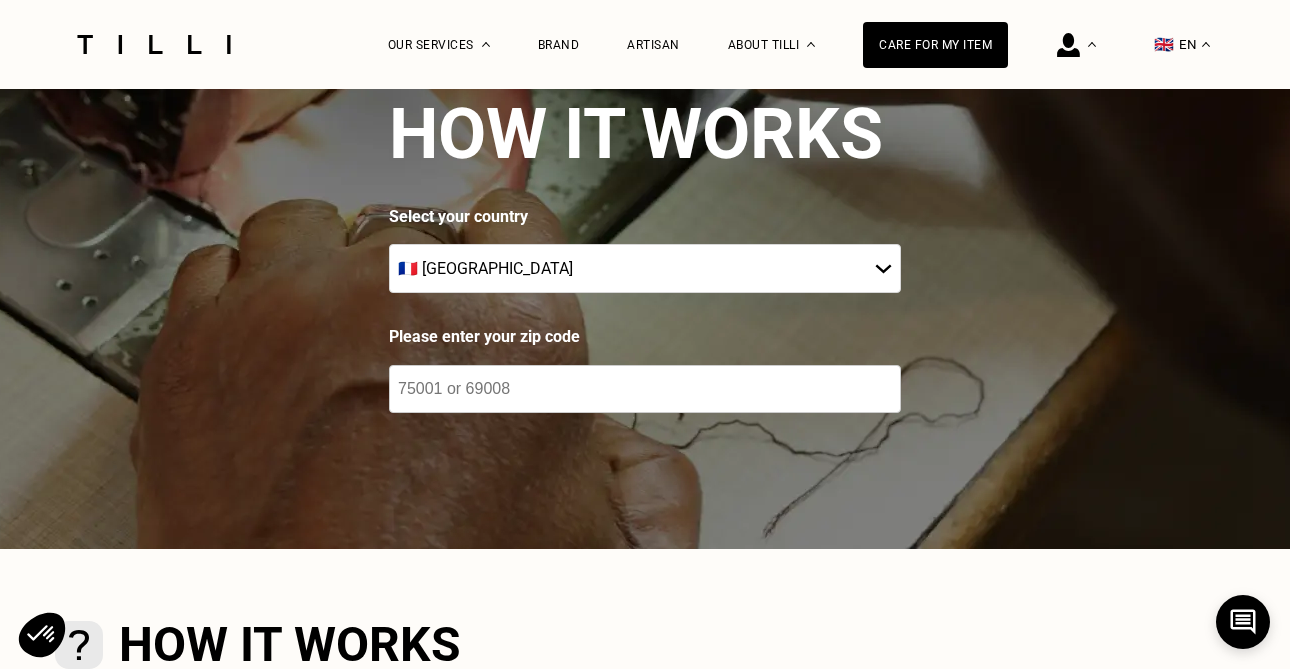 type on "75019" 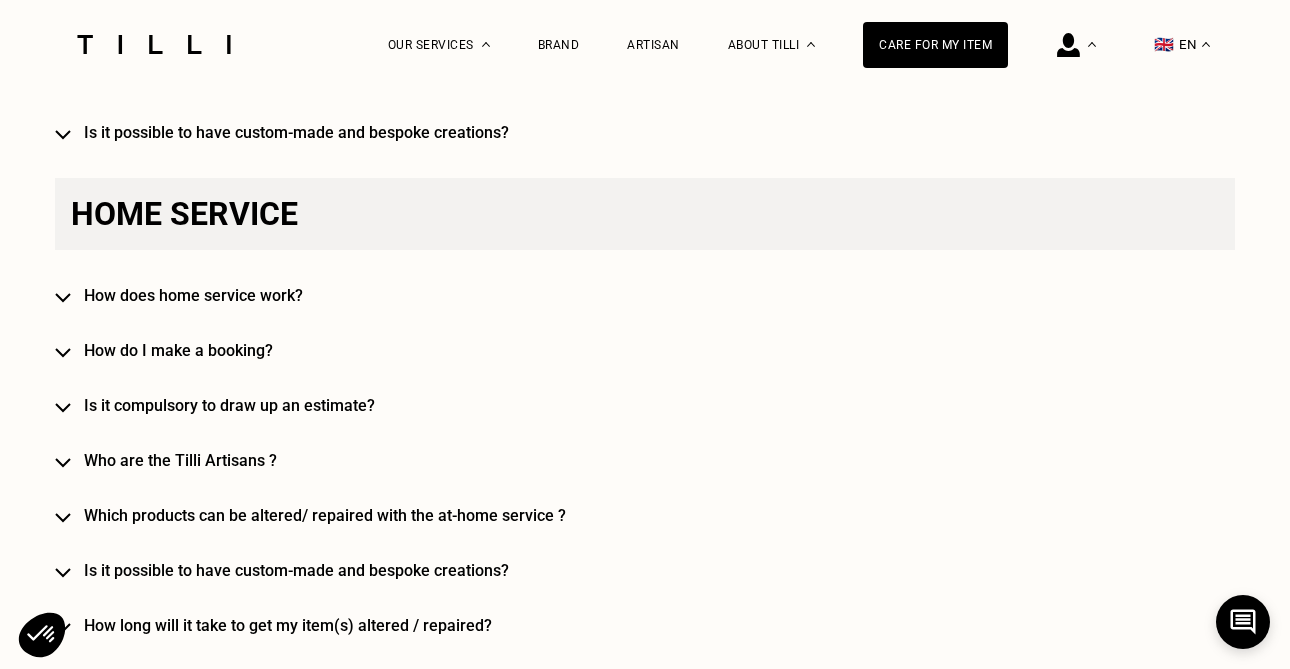 scroll, scrollTop: 1928, scrollLeft: 0, axis: vertical 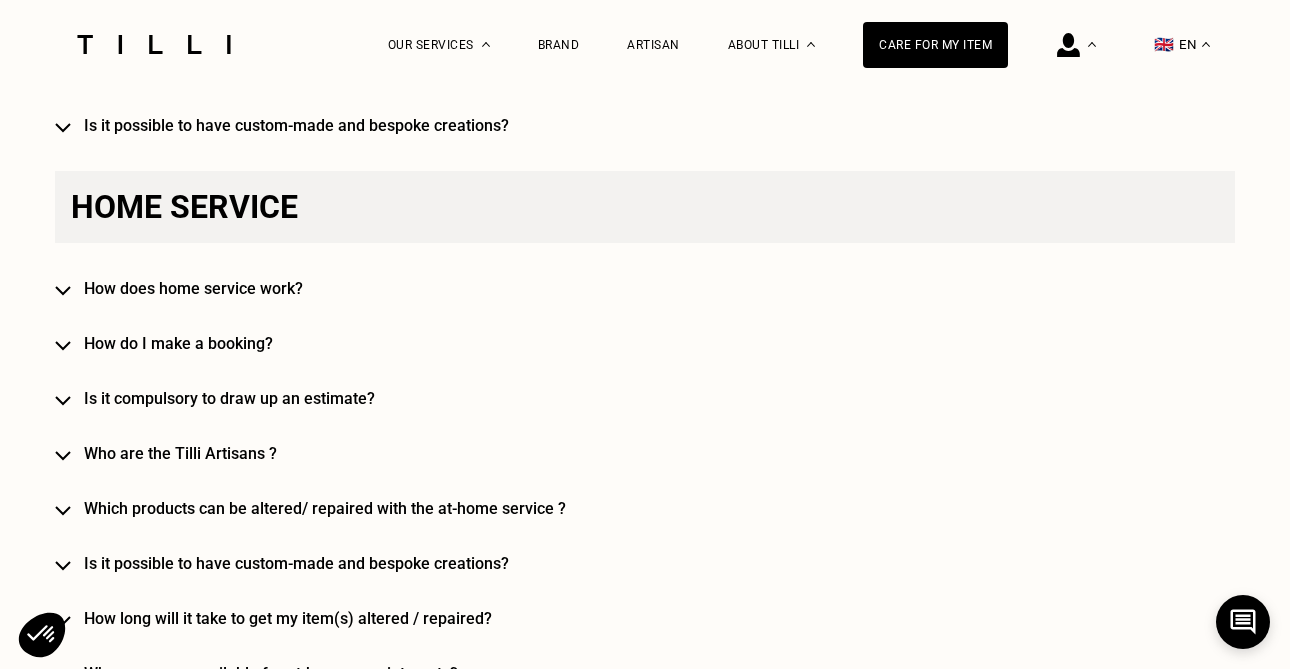 click on "How does home service work?" at bounding box center (674, 288) 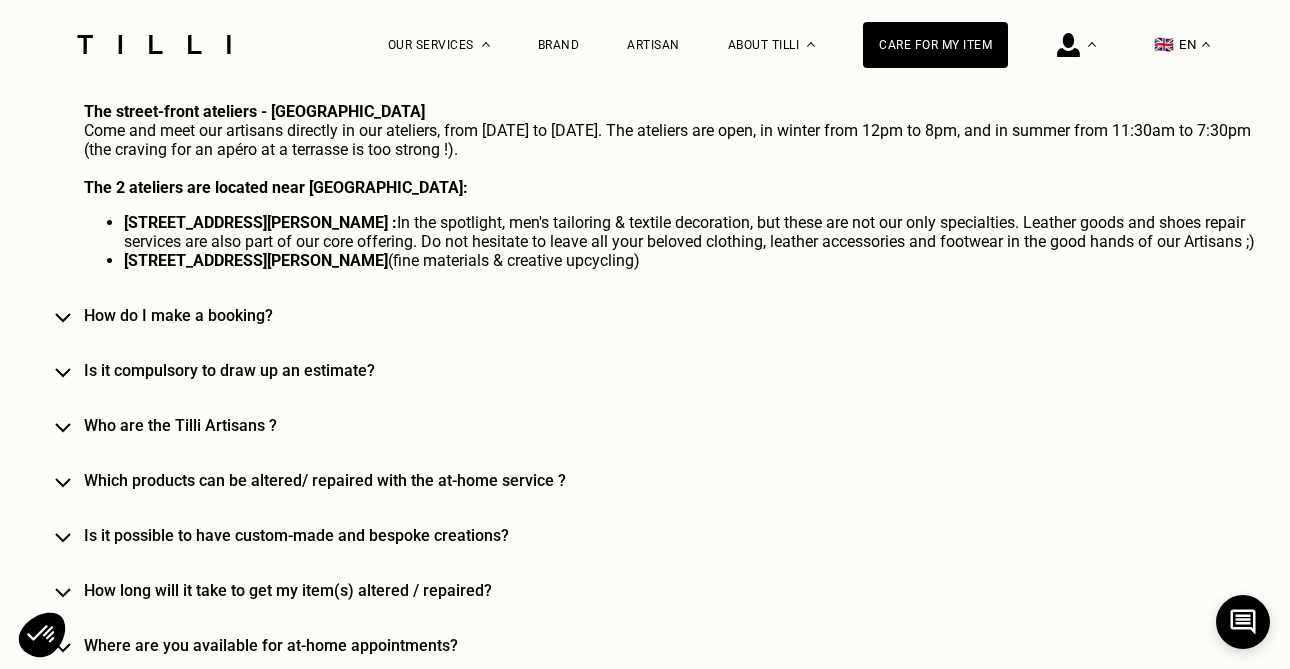 scroll, scrollTop: 2270, scrollLeft: 0, axis: vertical 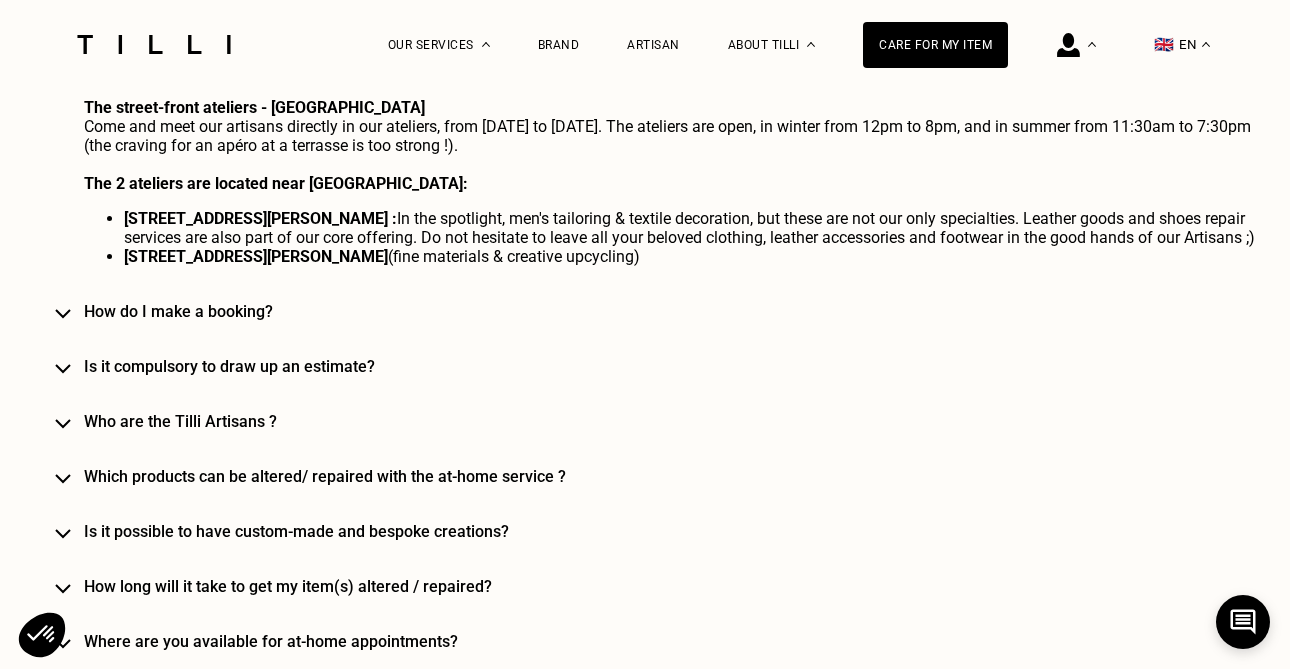 click on "How do I make a booking?" at bounding box center (674, 311) 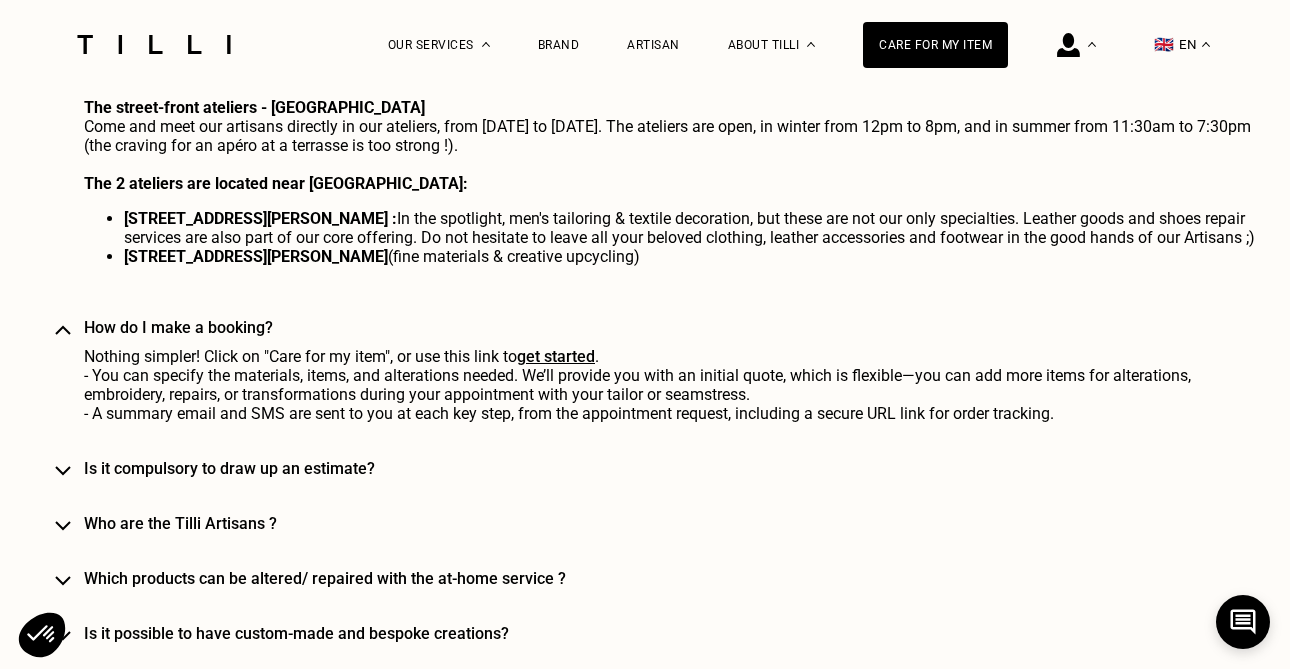 click on "get started" at bounding box center [556, 356] 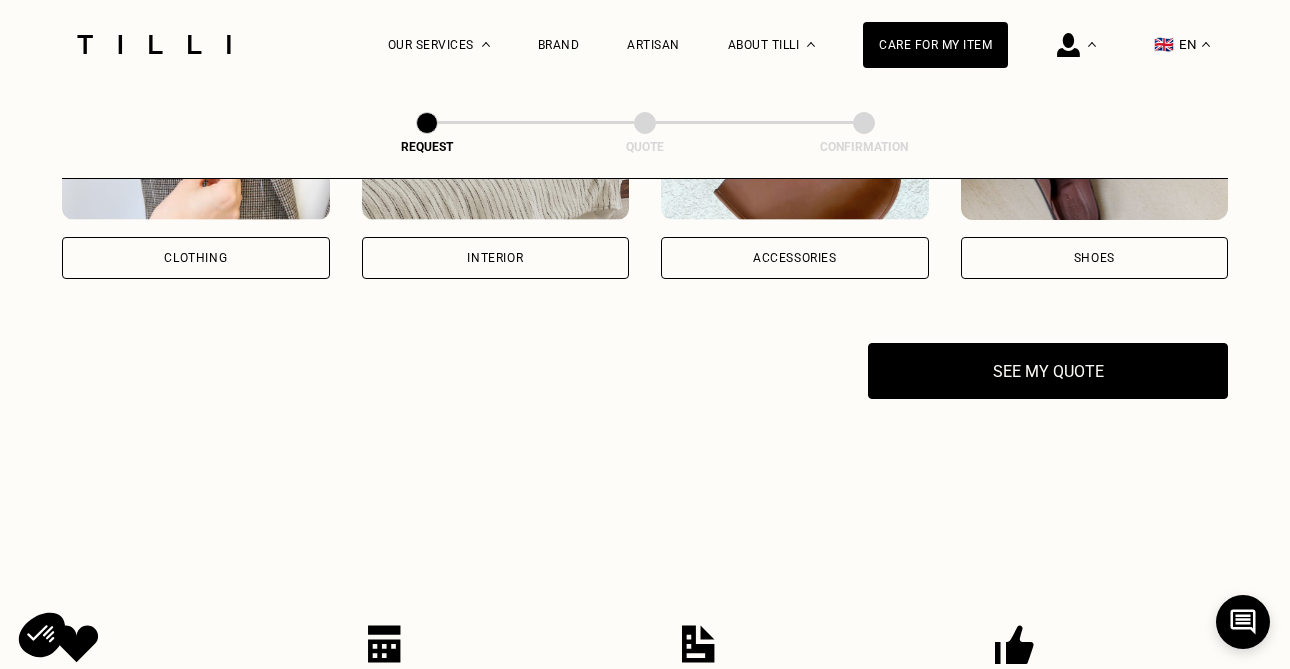 scroll, scrollTop: 540, scrollLeft: 0, axis: vertical 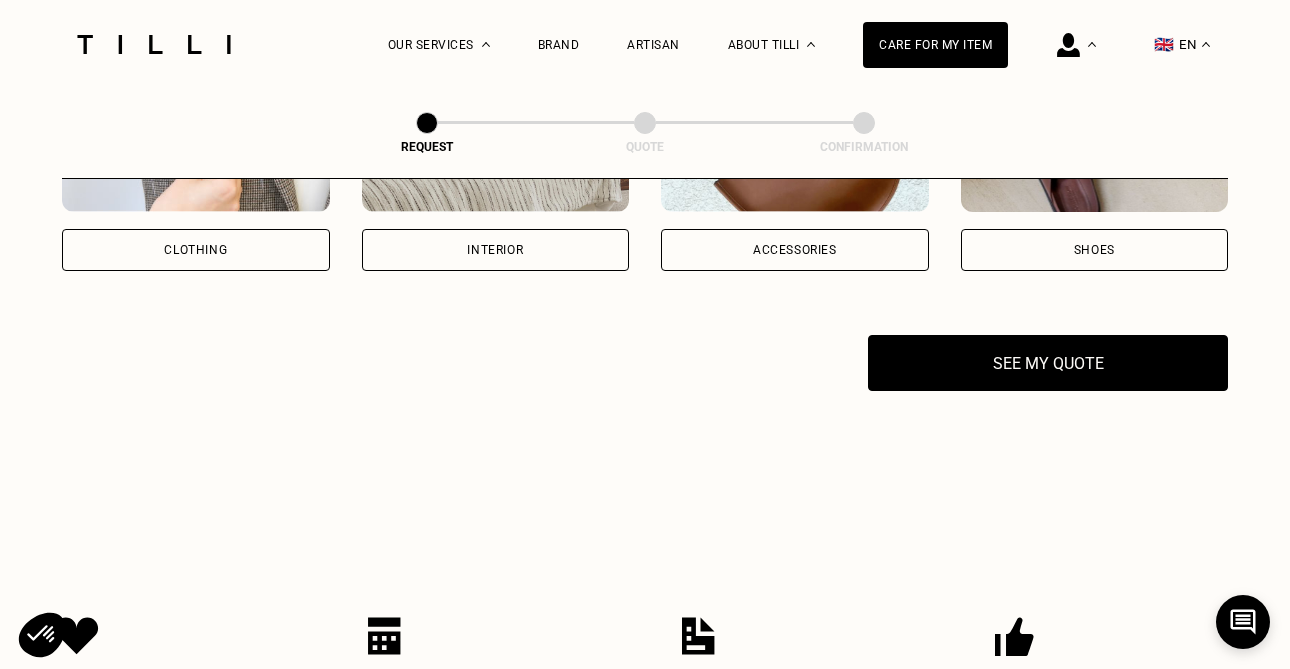 click on "Clothing" at bounding box center (196, 250) 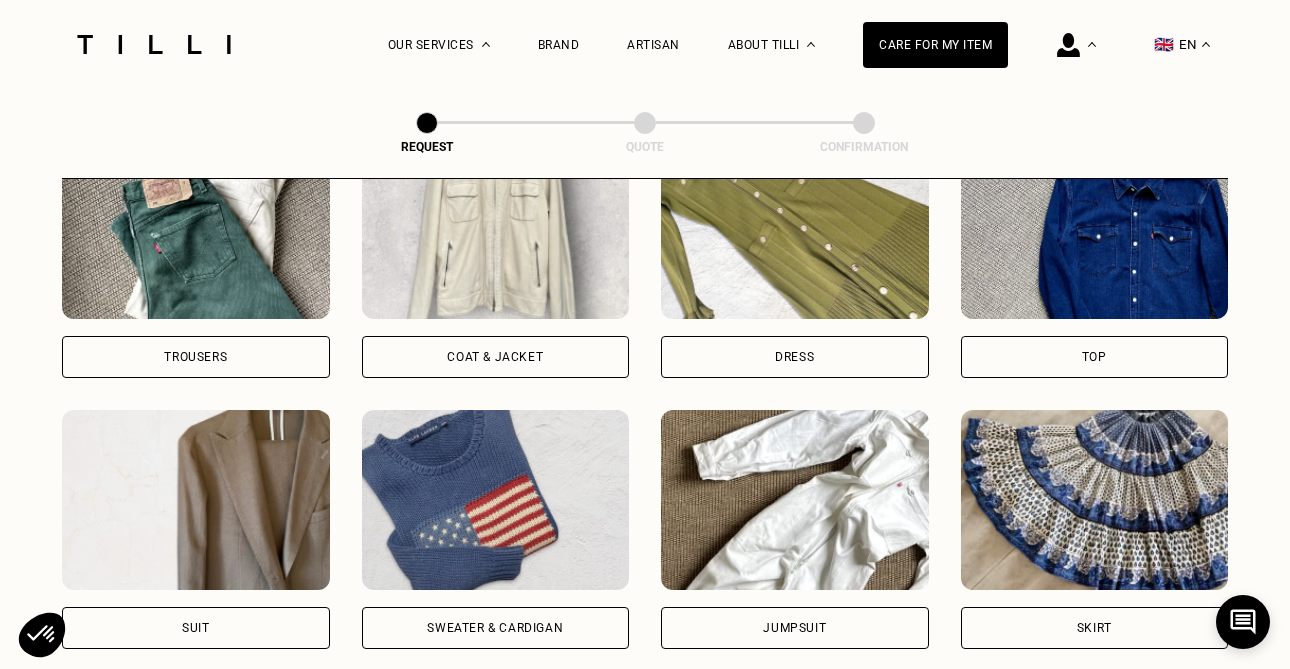 click at bounding box center (496, 500) 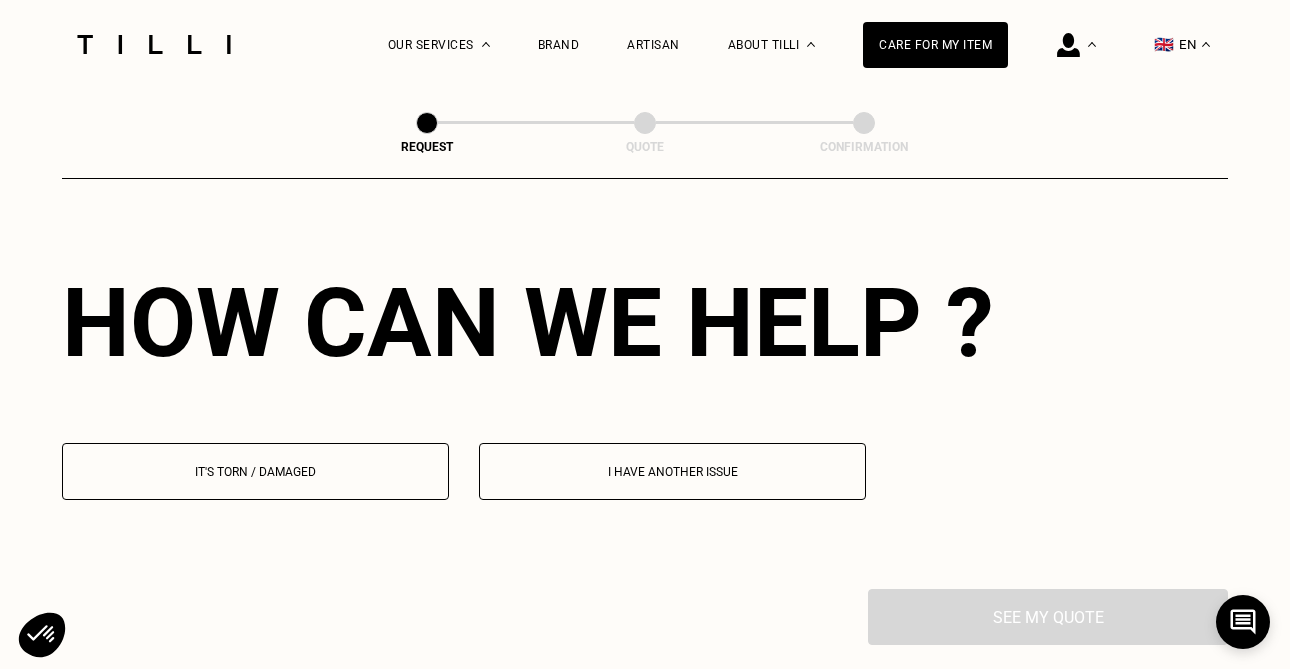 scroll, scrollTop: 1761, scrollLeft: 0, axis: vertical 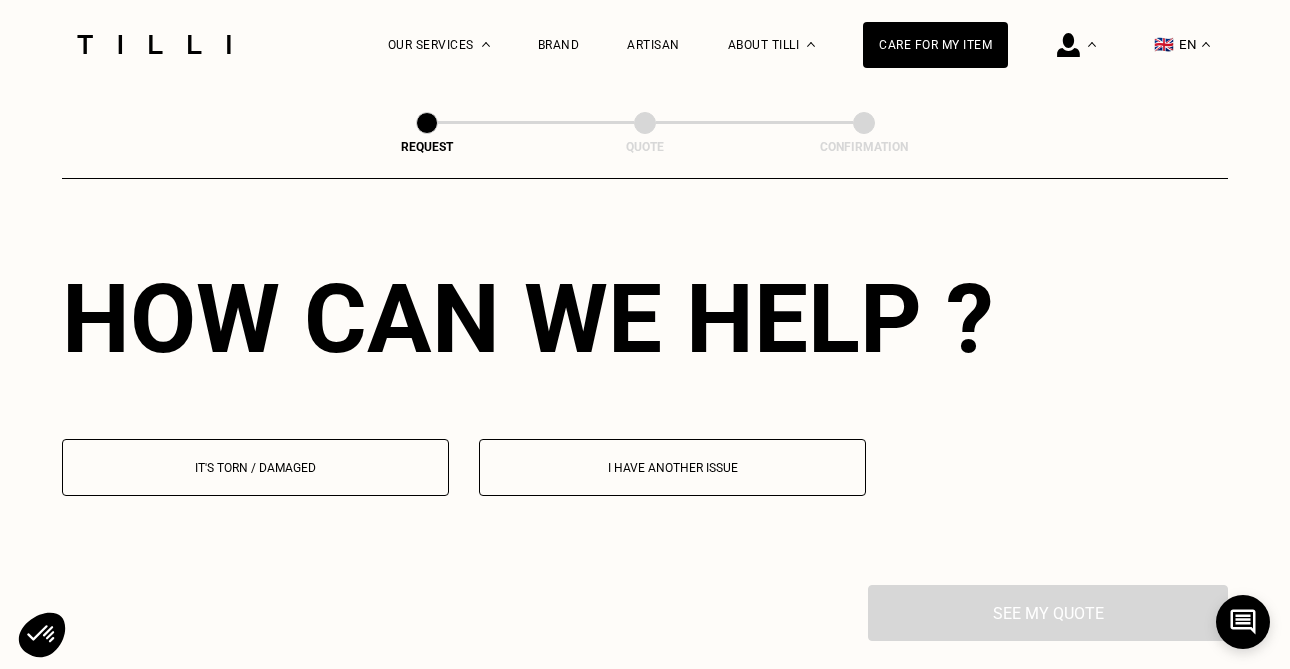 click on "It's torn / damaged" at bounding box center (255, 467) 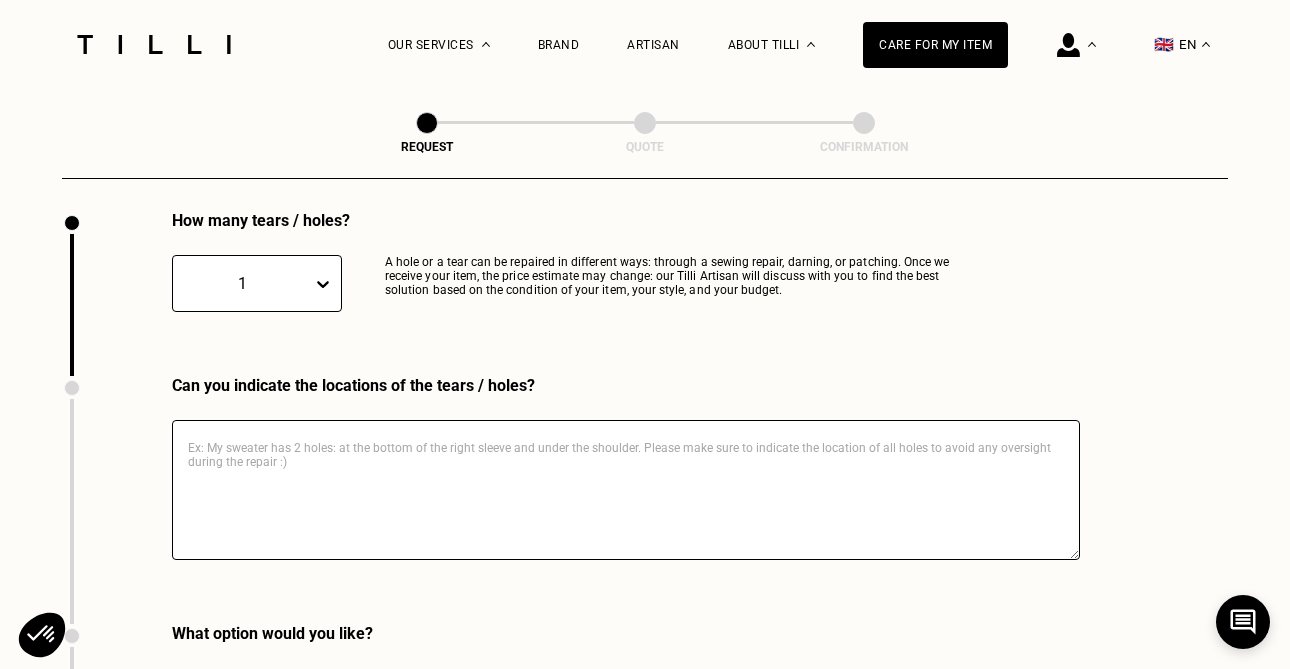 scroll, scrollTop: 2186, scrollLeft: 0, axis: vertical 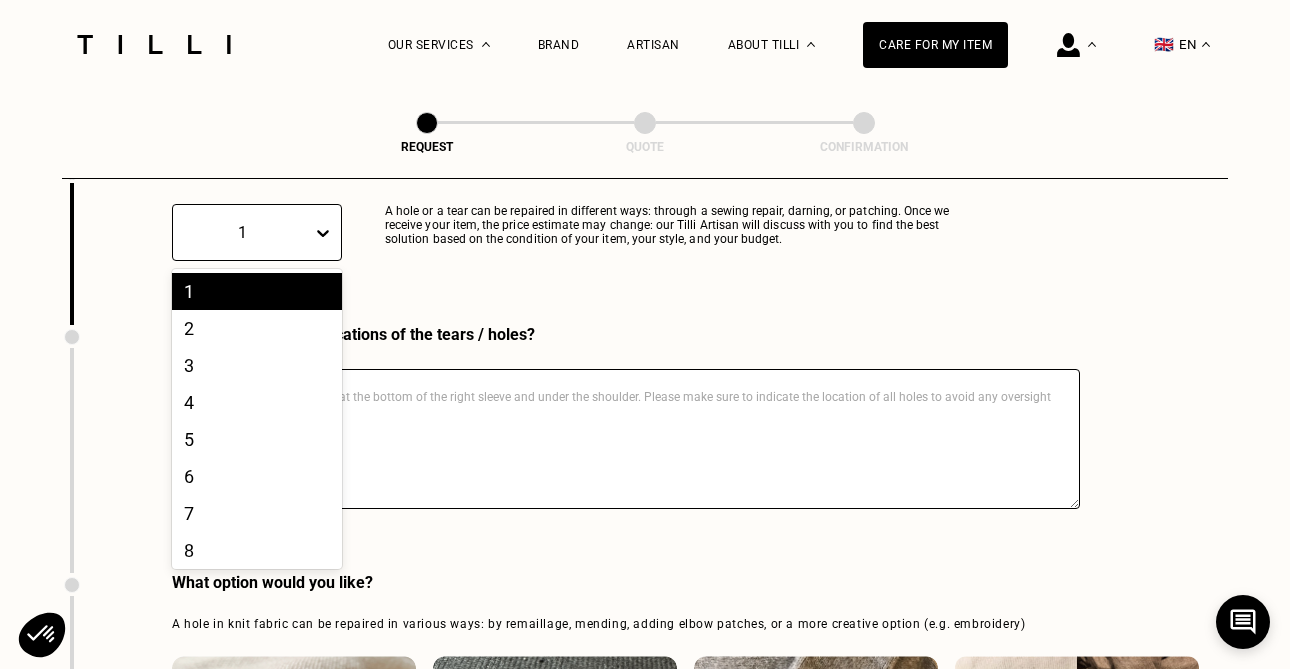 click 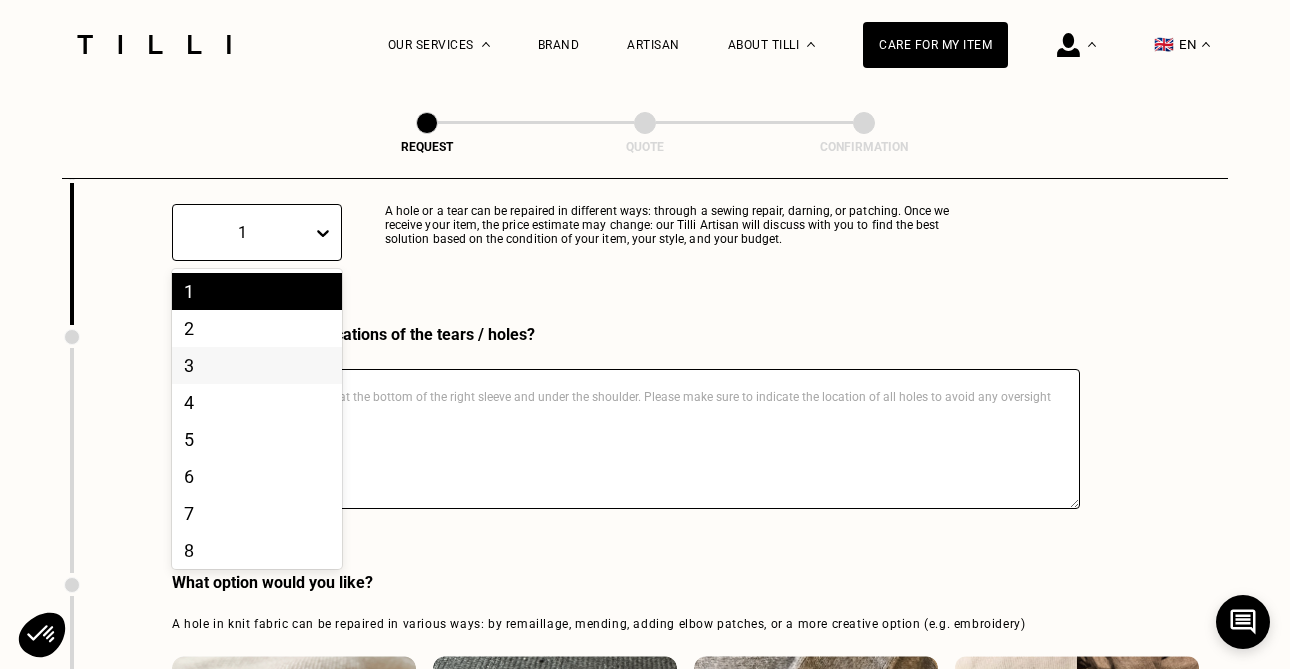 click on "3" at bounding box center (257, 365) 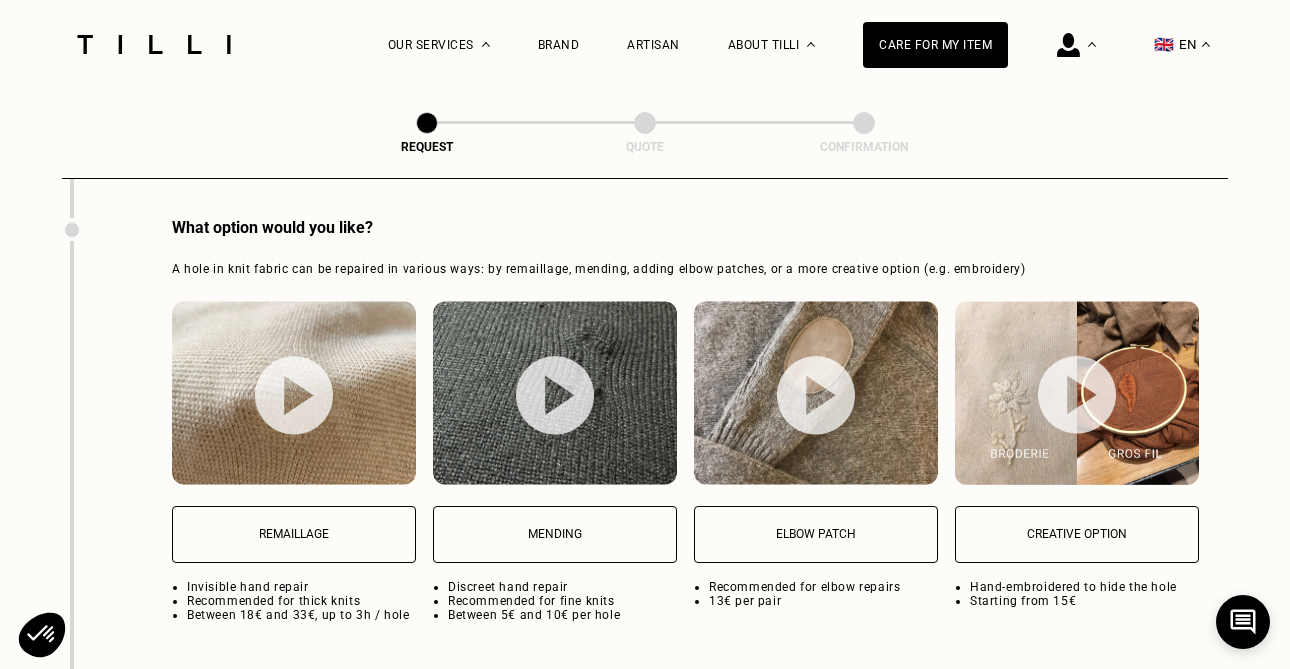 click at bounding box center [294, 393] 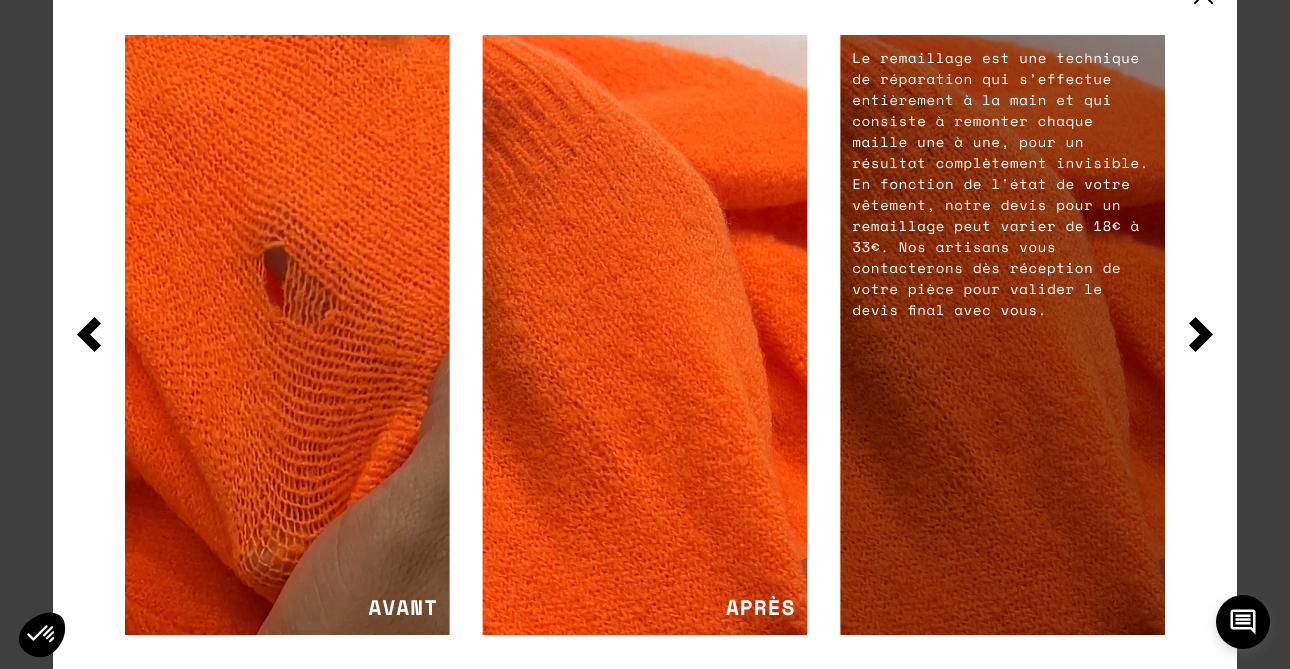 scroll, scrollTop: 3004, scrollLeft: 0, axis: vertical 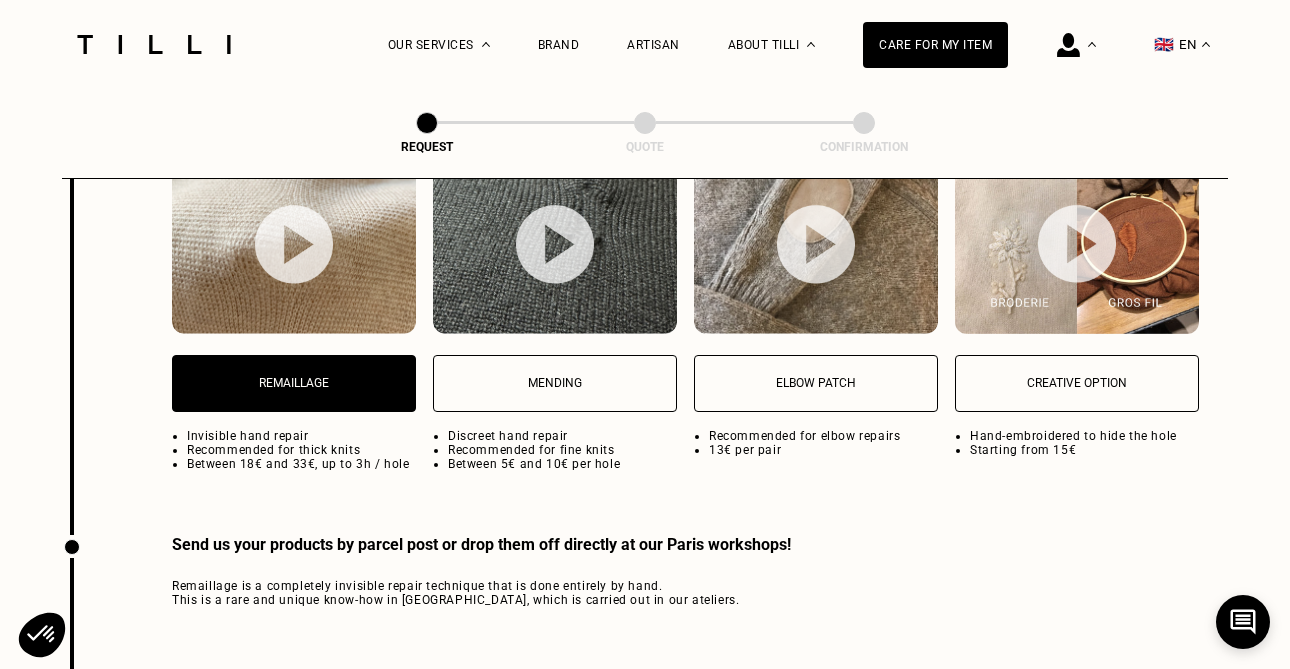 click on "Remaillage" at bounding box center (294, 383) 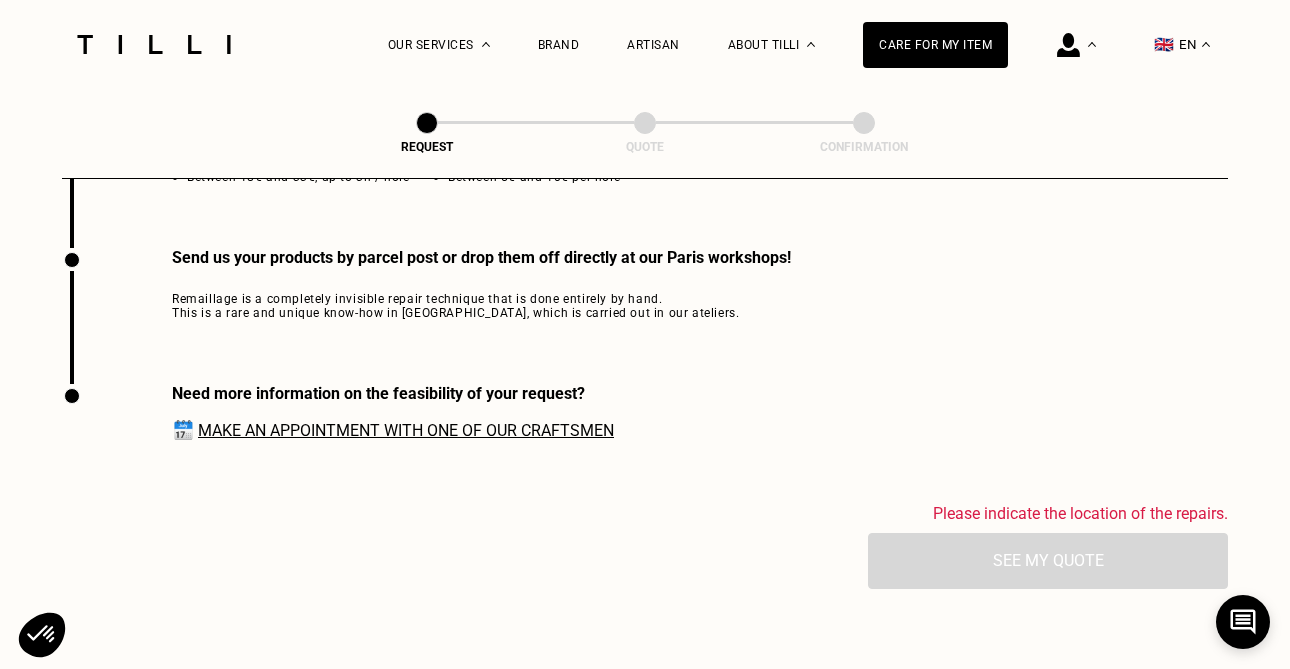 scroll, scrollTop: 3004, scrollLeft: 0, axis: vertical 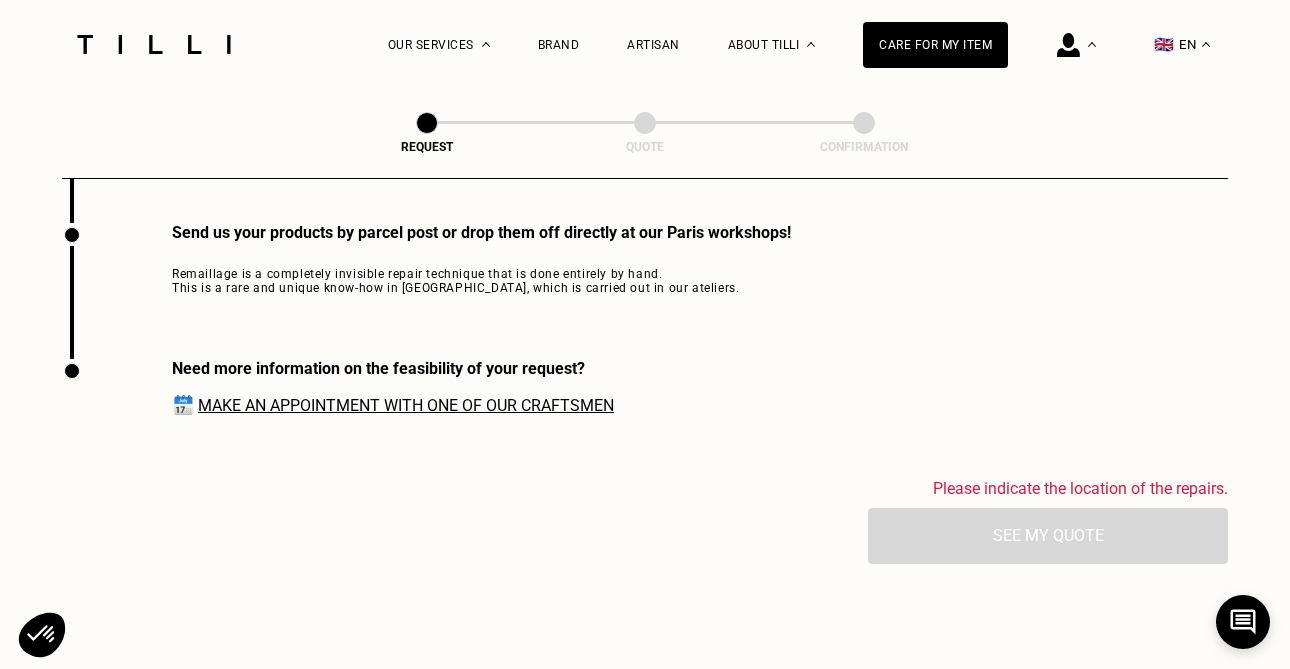 click on "Make an appointment with one of our craftsmen" at bounding box center (406, 405) 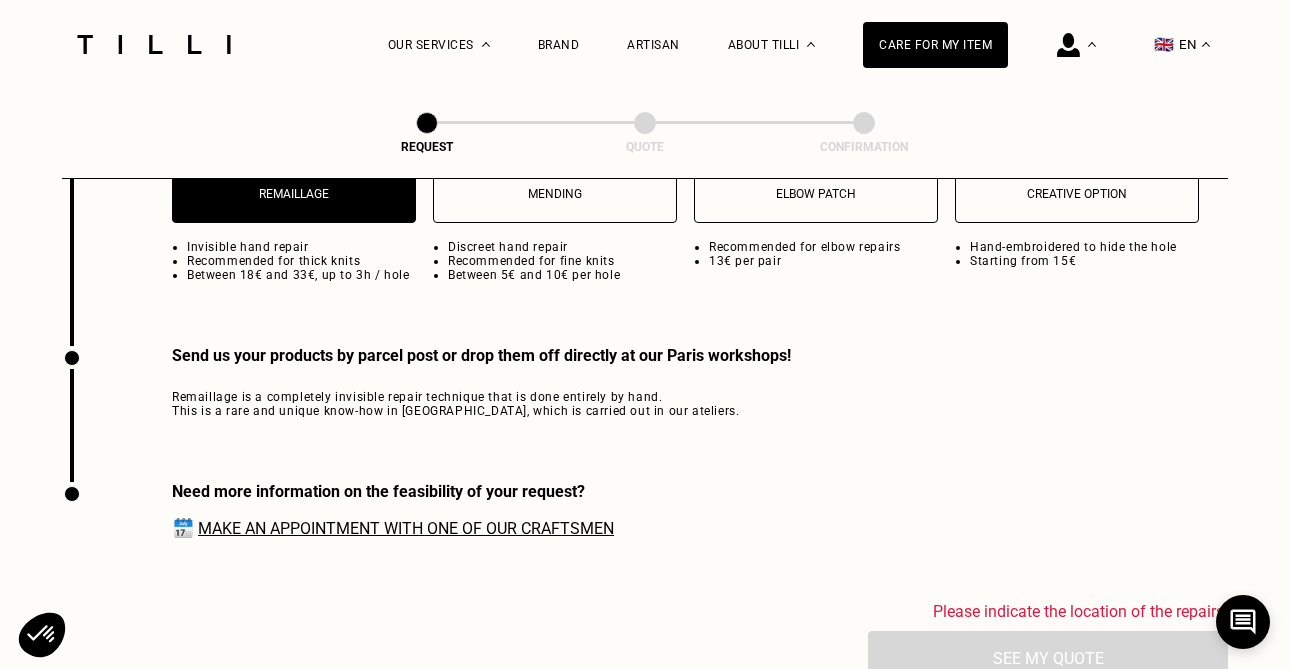 scroll, scrollTop: 2737, scrollLeft: 0, axis: vertical 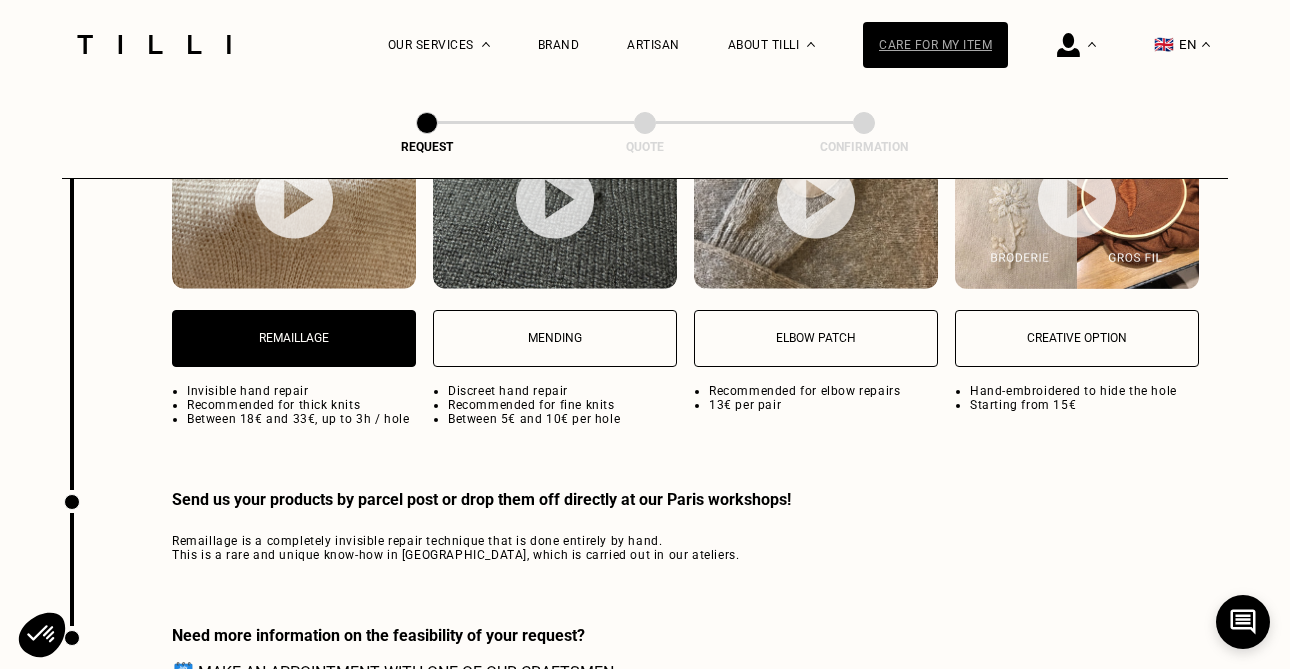 click on "Care for my item" at bounding box center [935, 45] 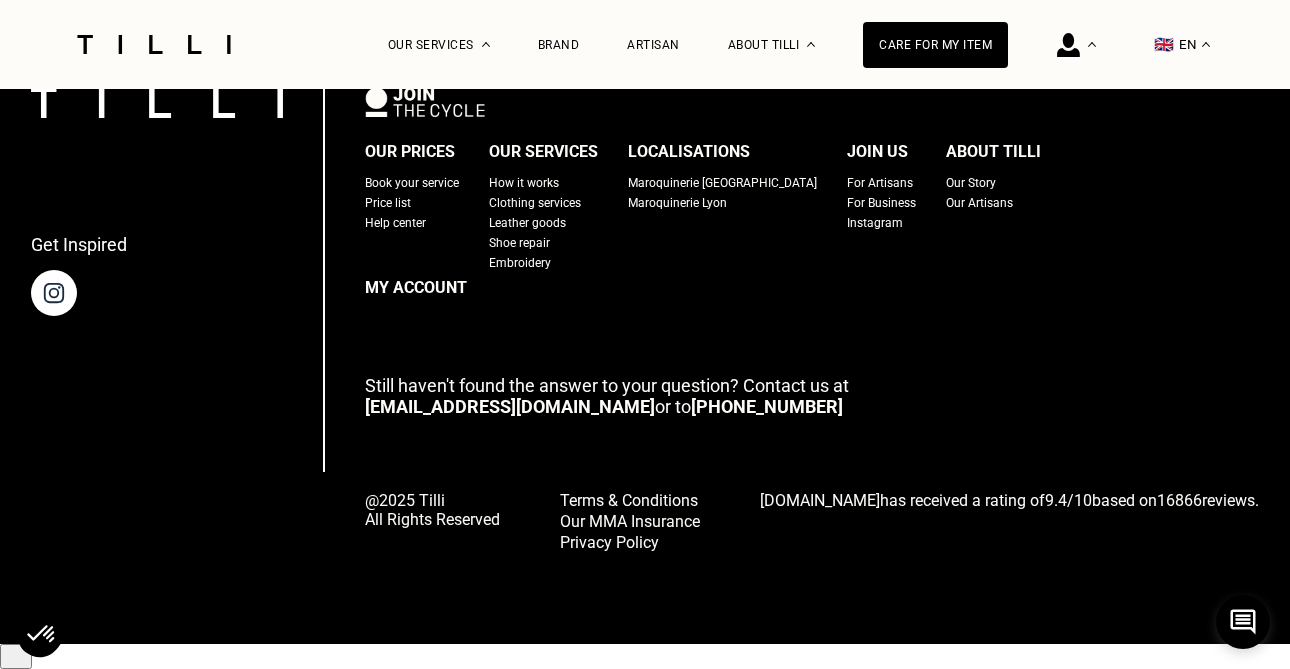 scroll, scrollTop: 0, scrollLeft: 0, axis: both 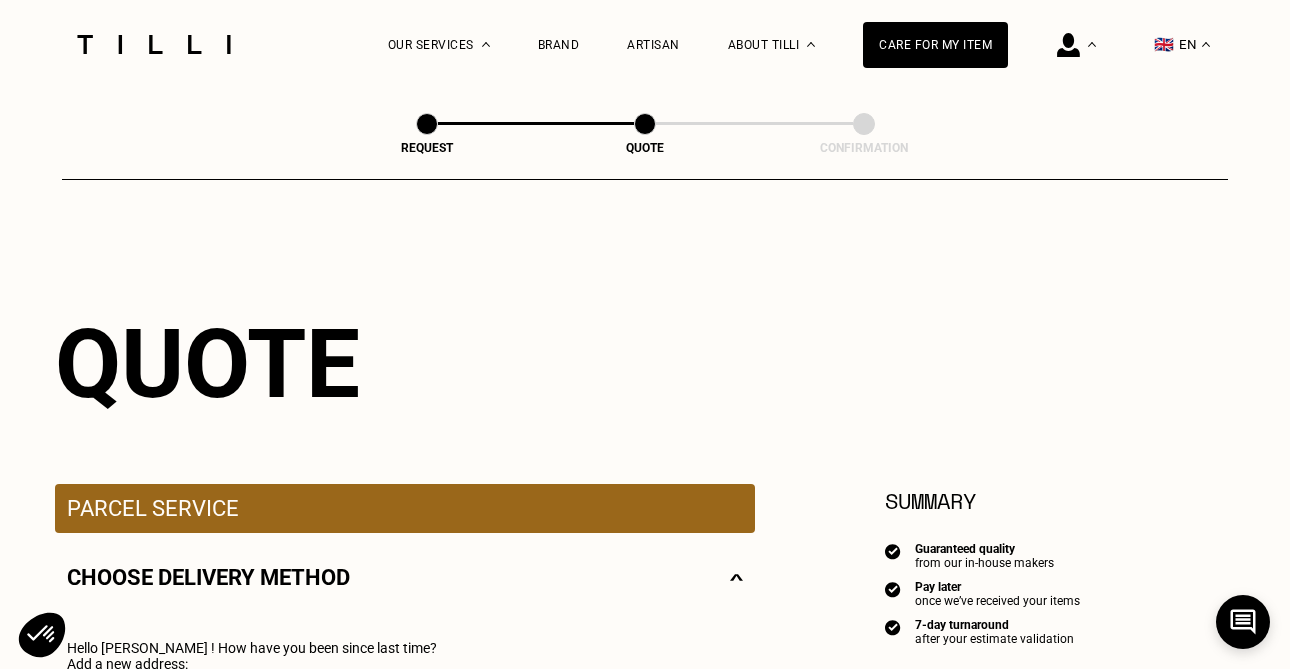 type on "07 67 43 90 46" 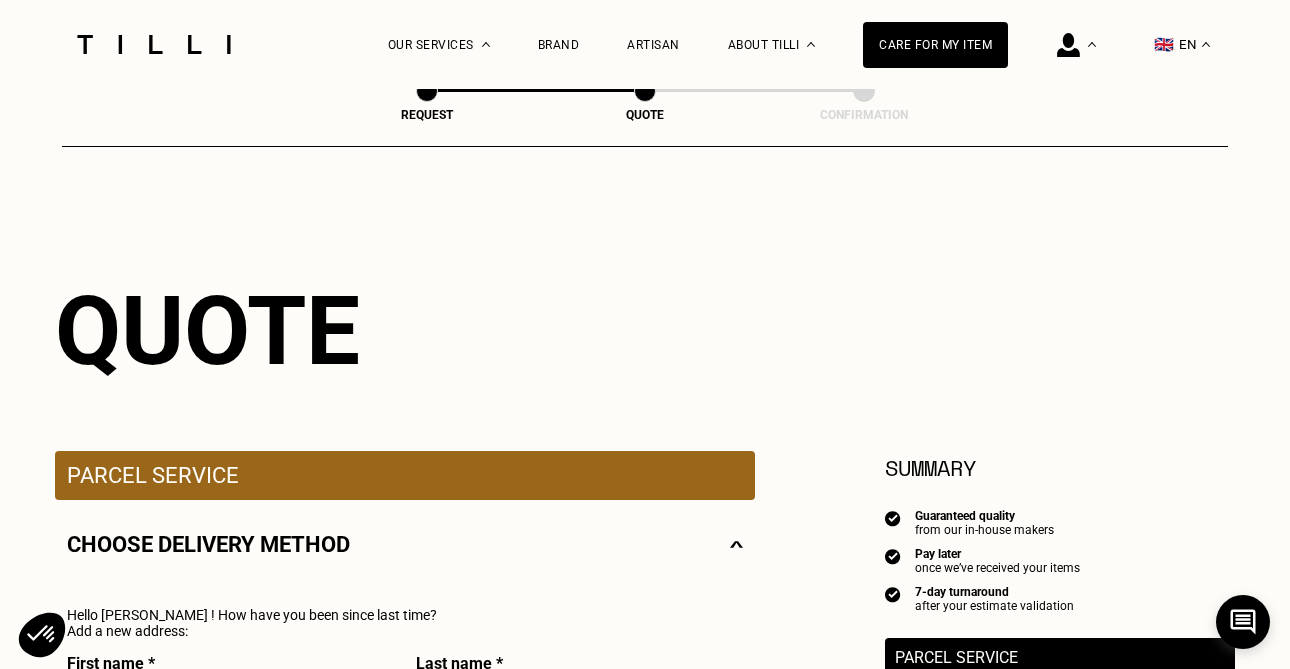 scroll, scrollTop: 0, scrollLeft: 0, axis: both 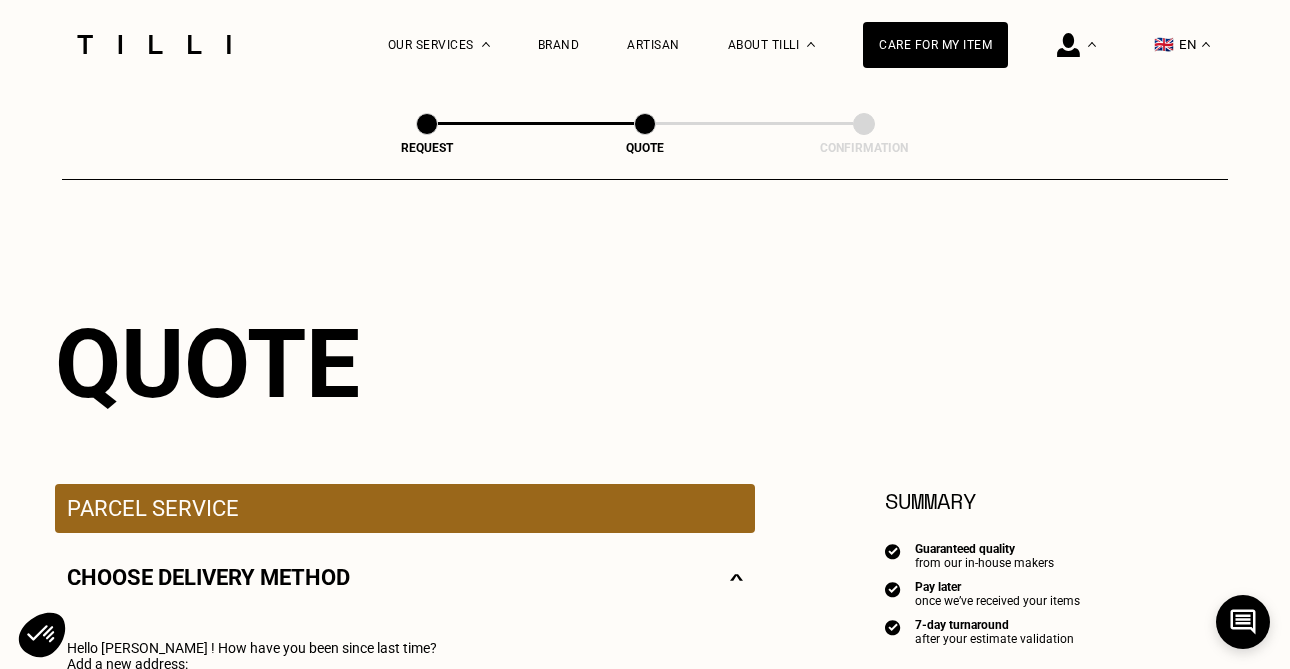 click on "Request" at bounding box center (427, 126) 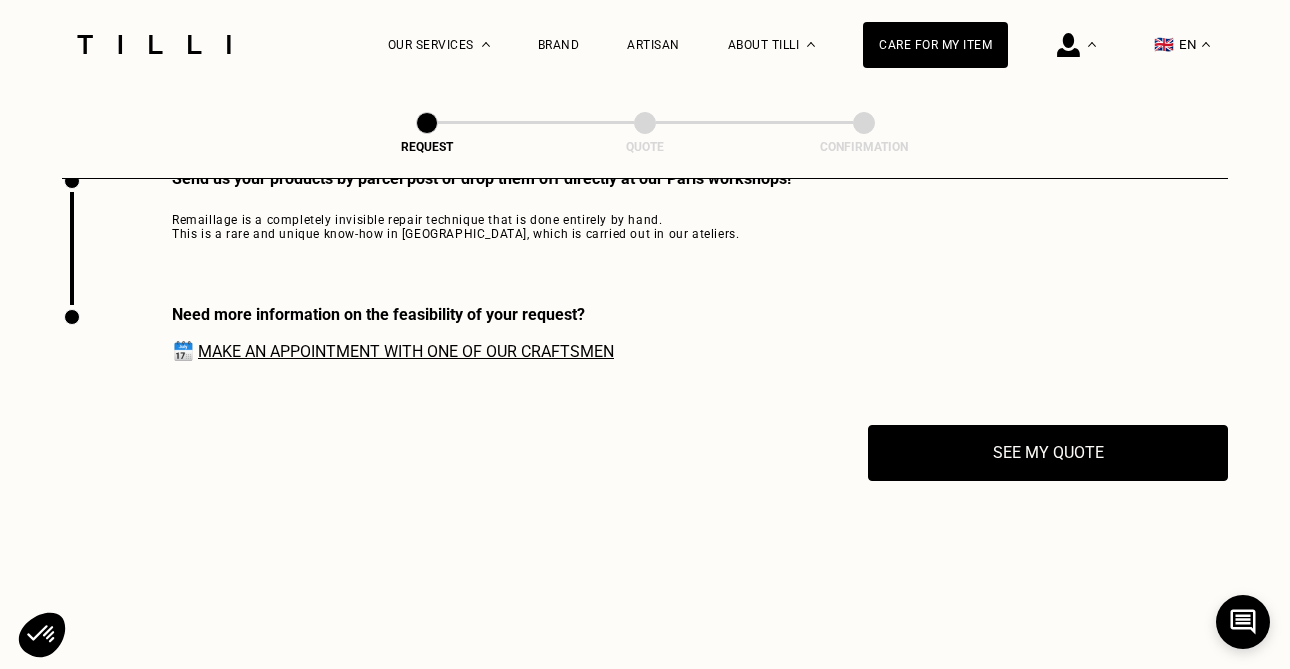 scroll, scrollTop: 3060, scrollLeft: 0, axis: vertical 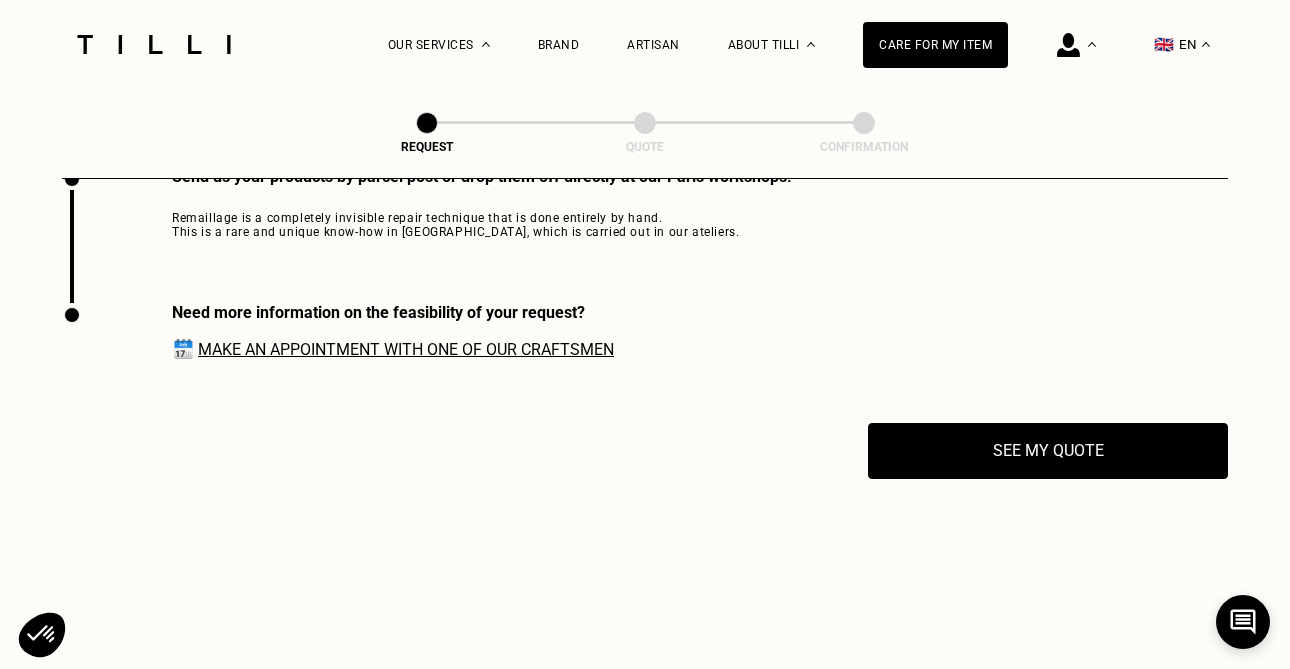 click on "Make an appointment with one of our craftsmen" at bounding box center [406, 349] 